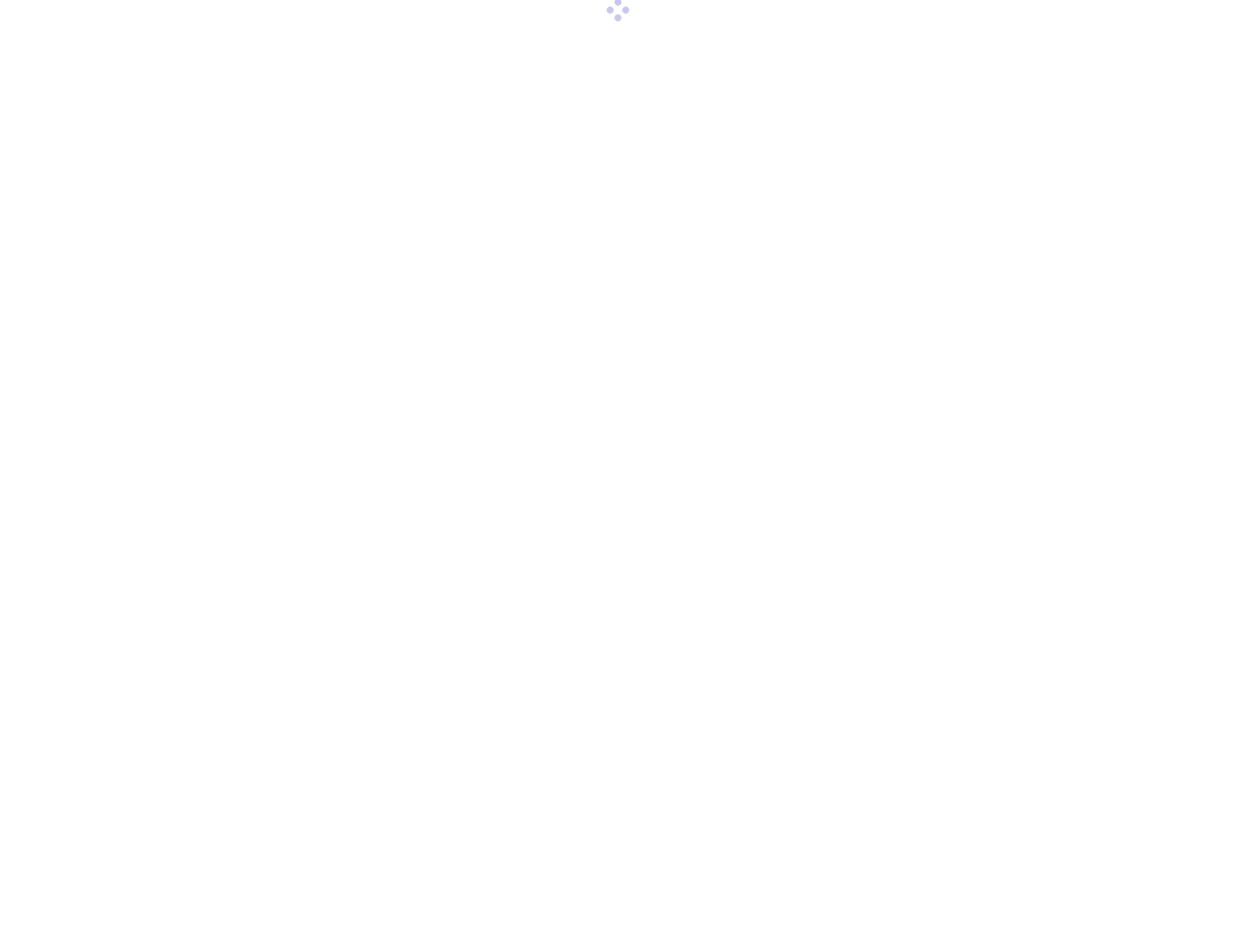 scroll, scrollTop: 0, scrollLeft: 0, axis: both 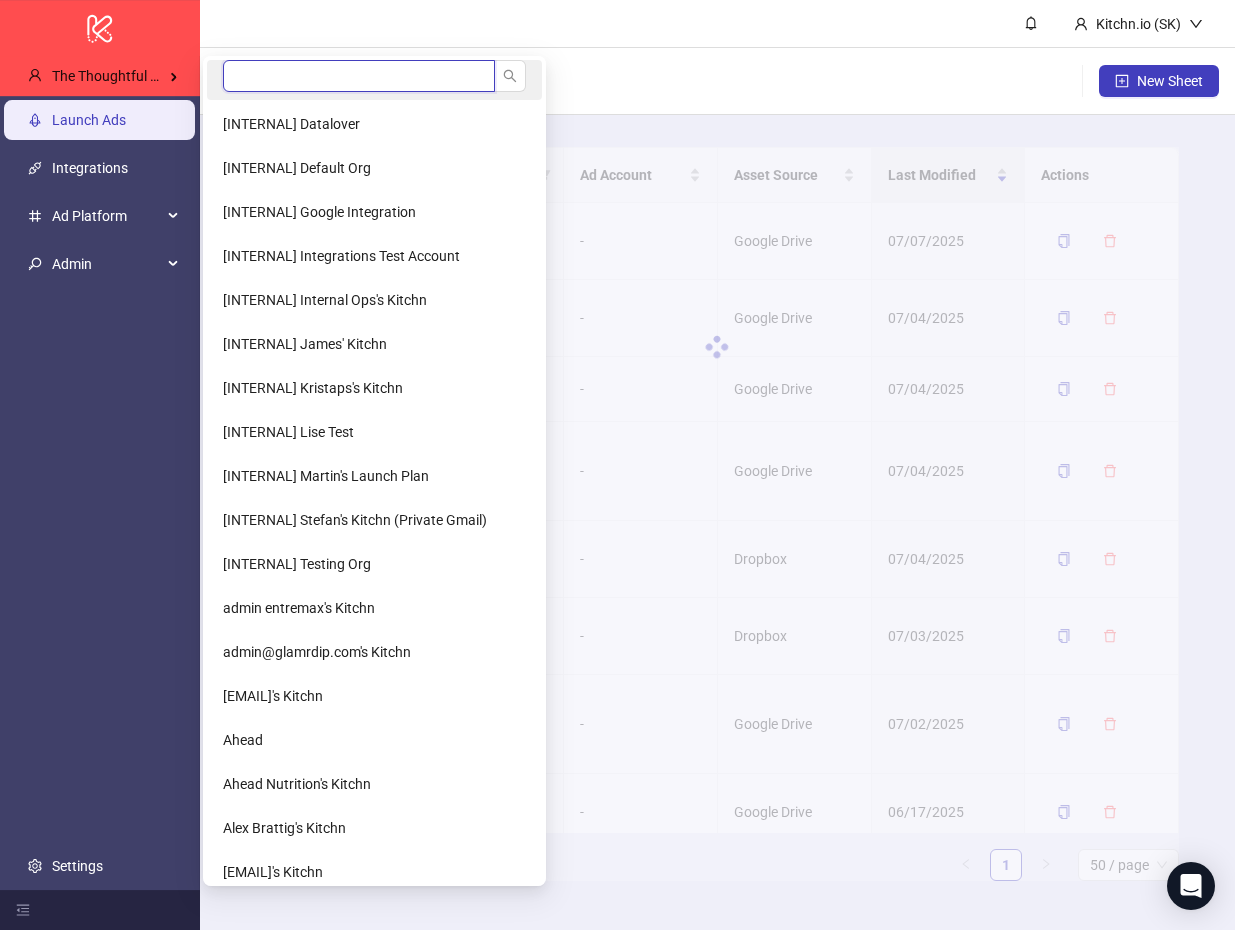 click at bounding box center (359, 76) 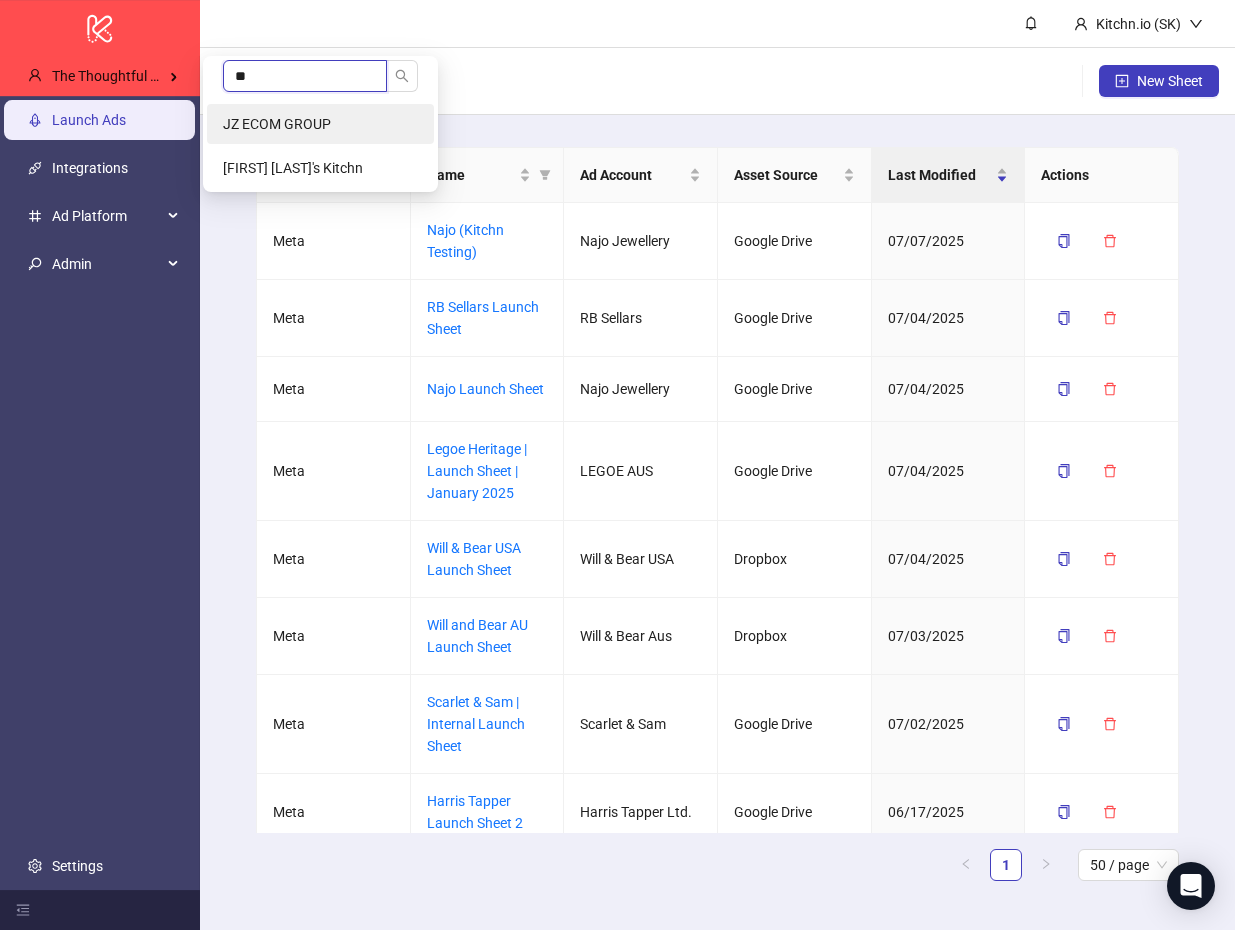 type on "**" 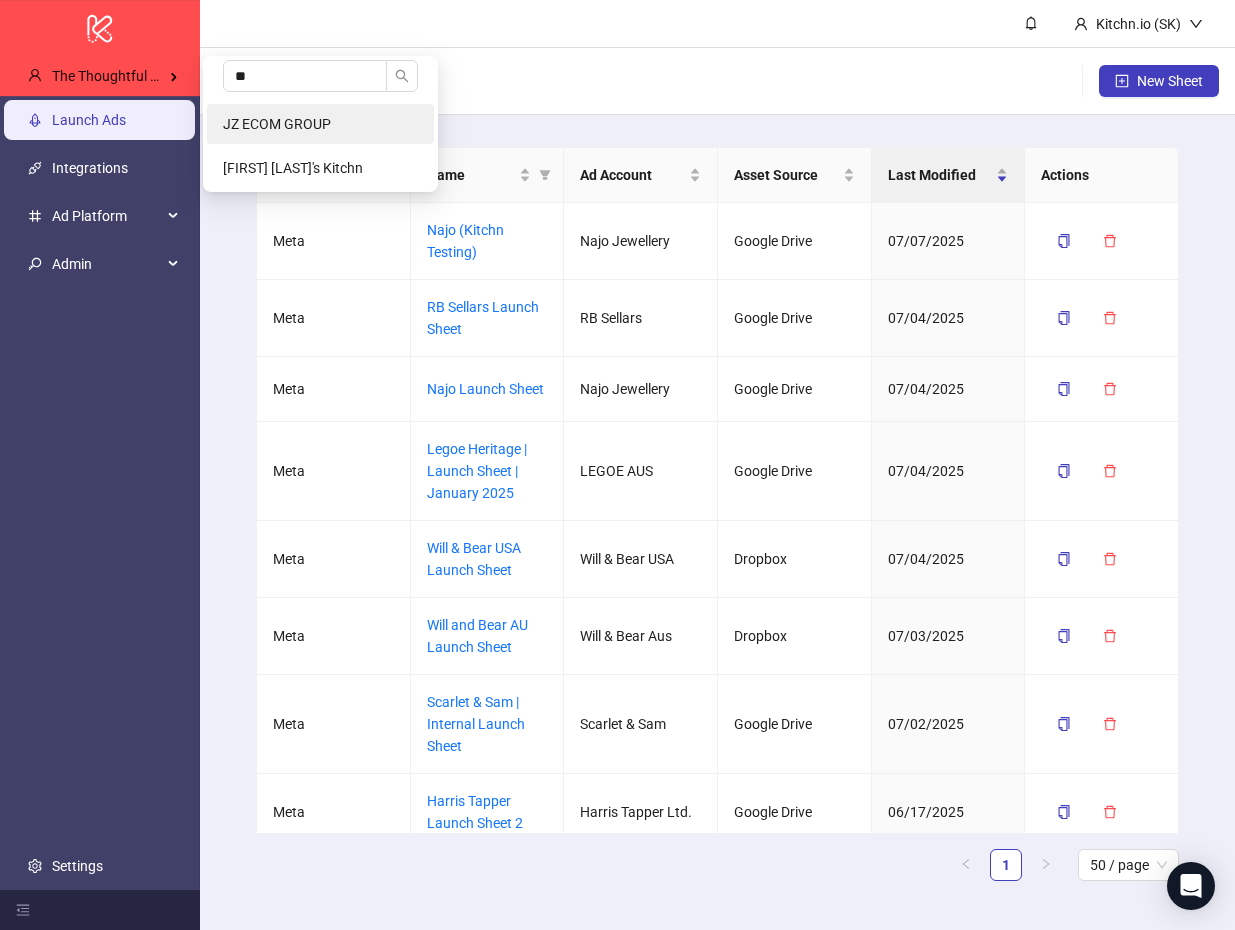 click on "JZ ECOM GROUP" at bounding box center (320, 124) 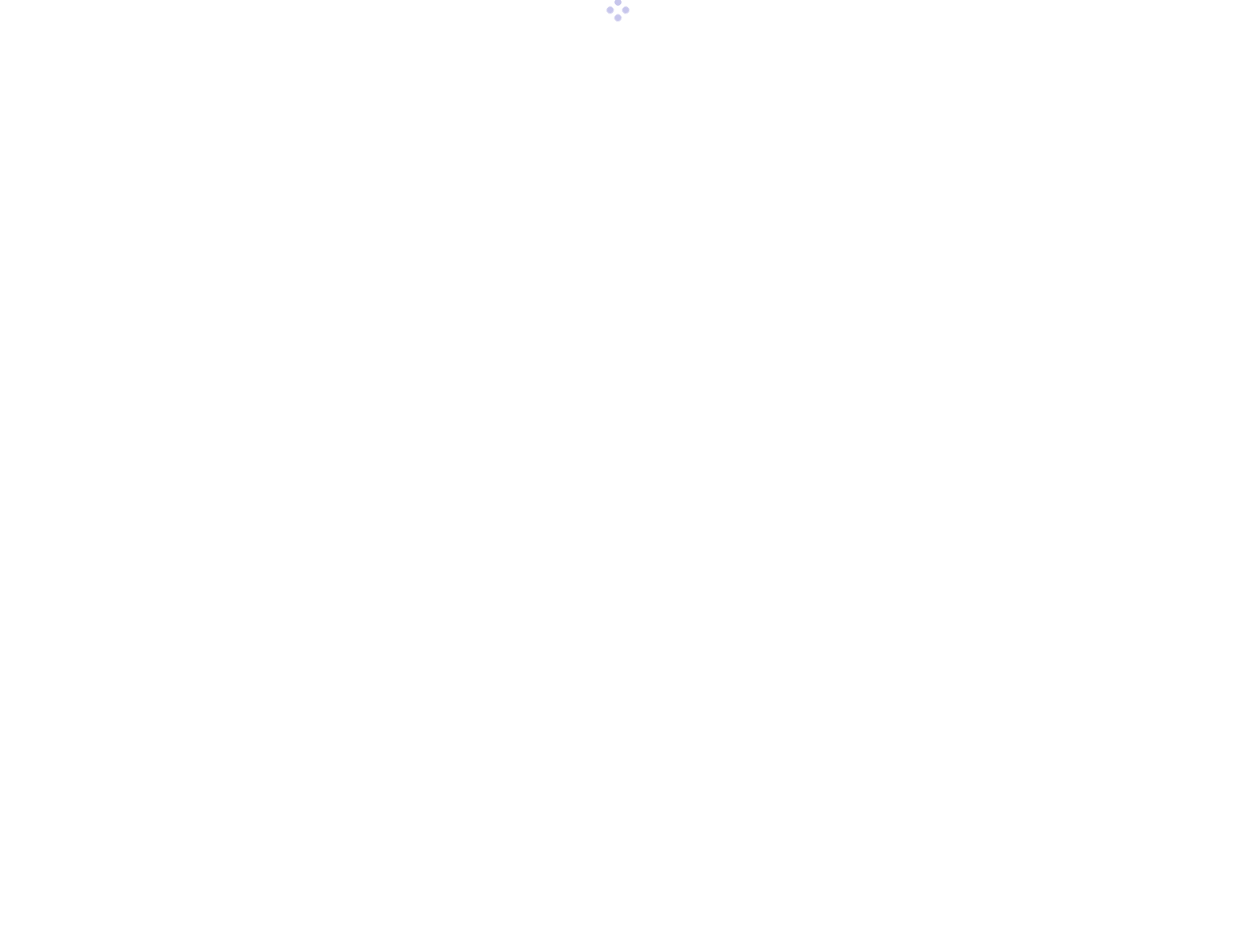 scroll, scrollTop: 0, scrollLeft: 0, axis: both 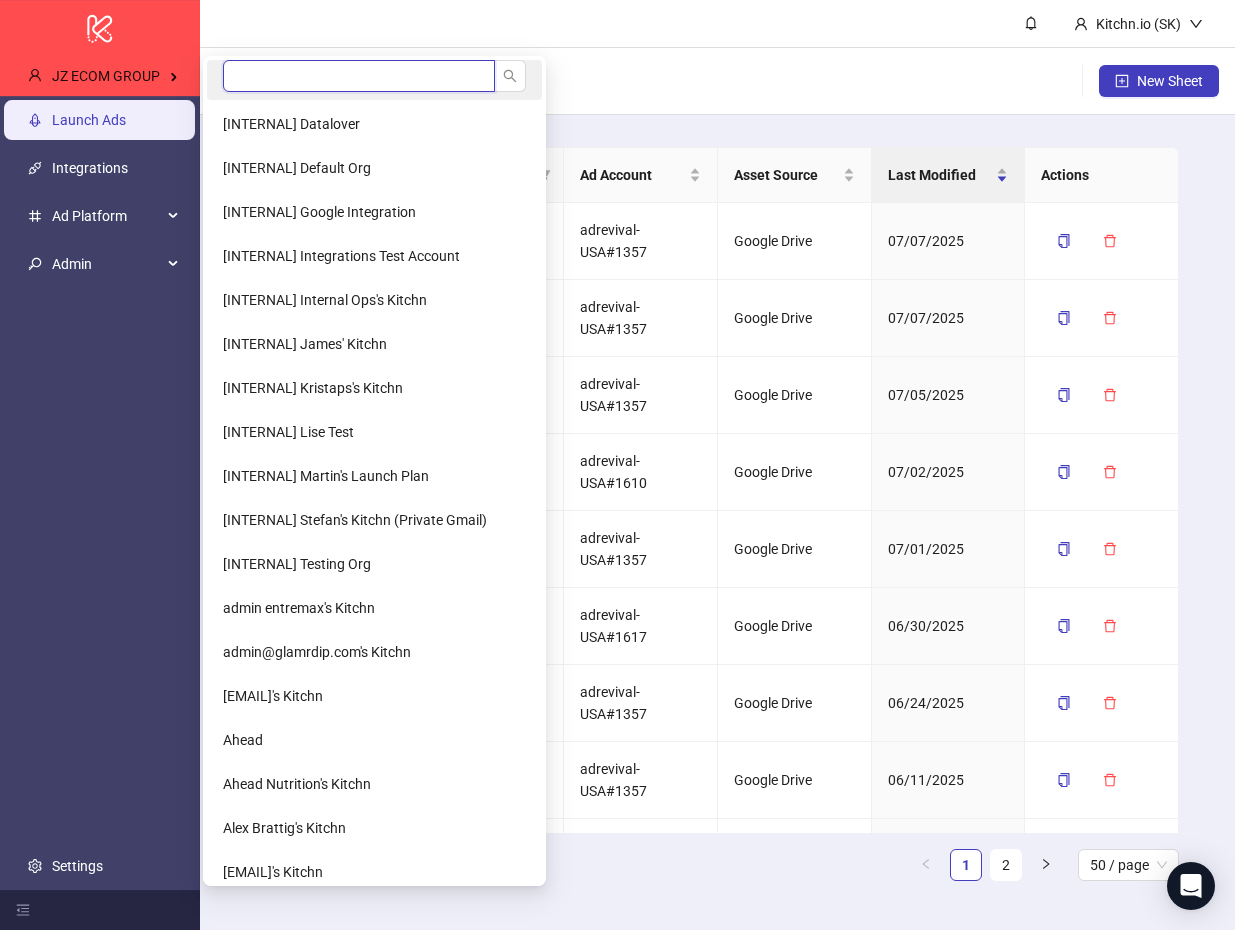 click at bounding box center (359, 76) 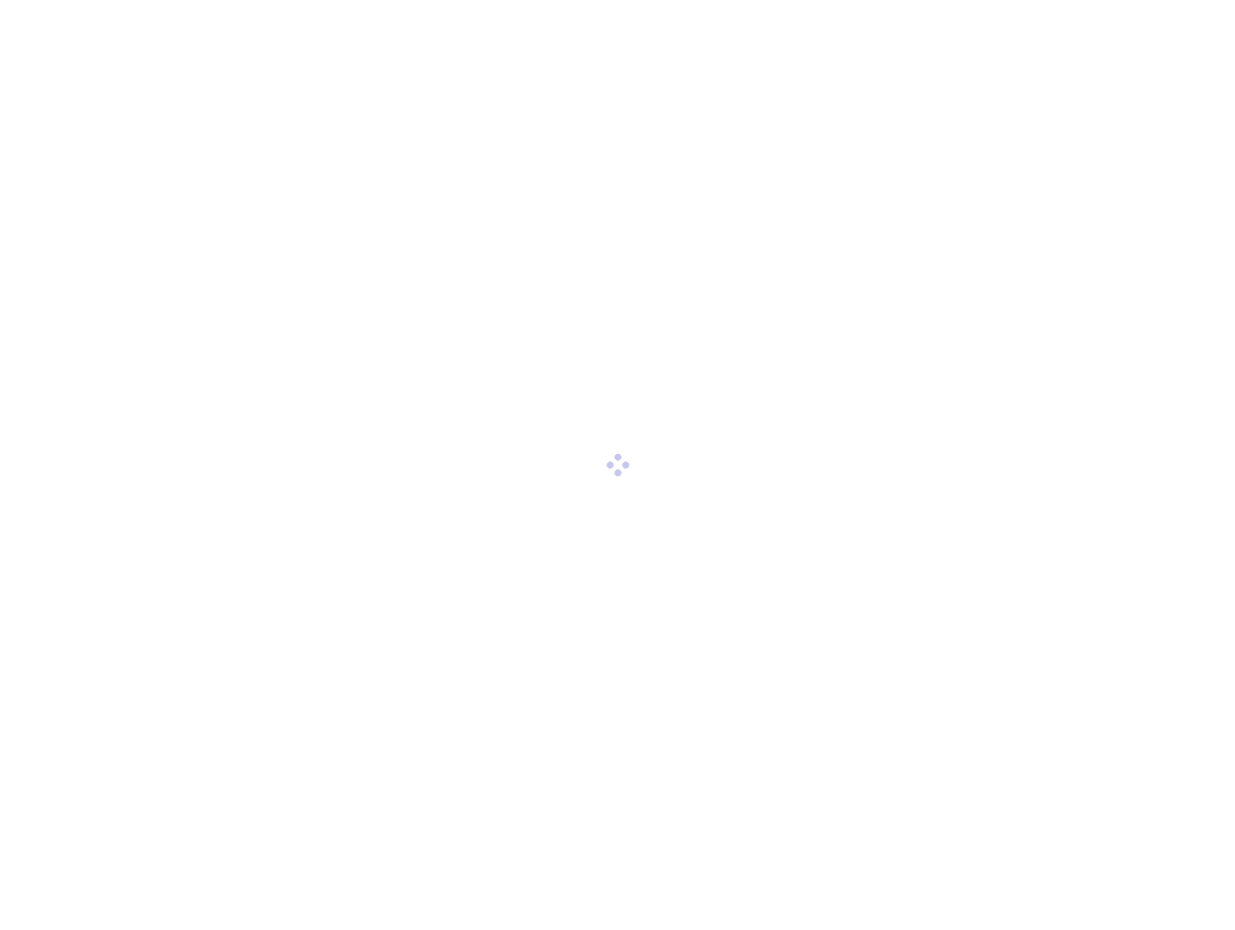 scroll, scrollTop: 0, scrollLeft: 0, axis: both 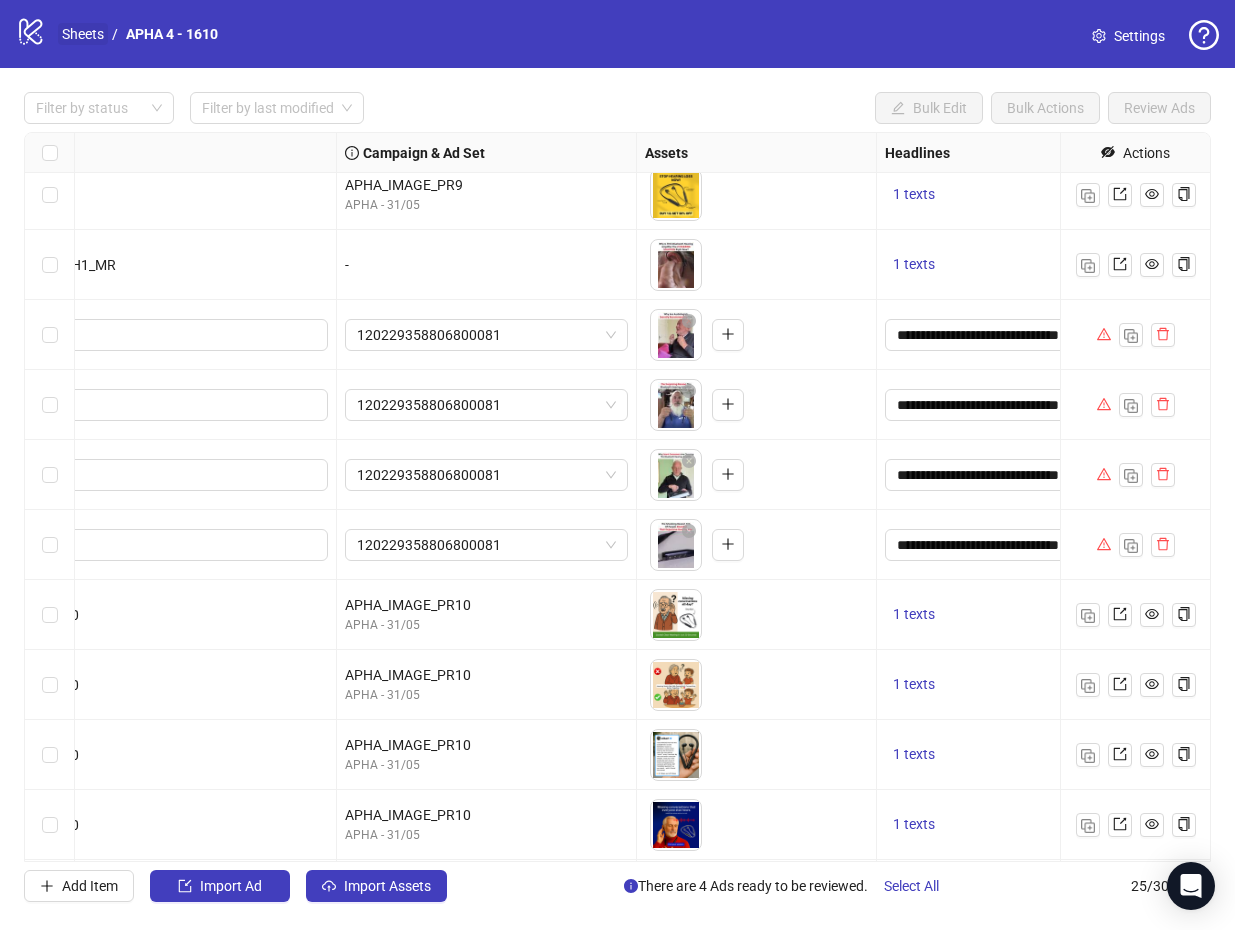 click on "Sheets" at bounding box center (83, 34) 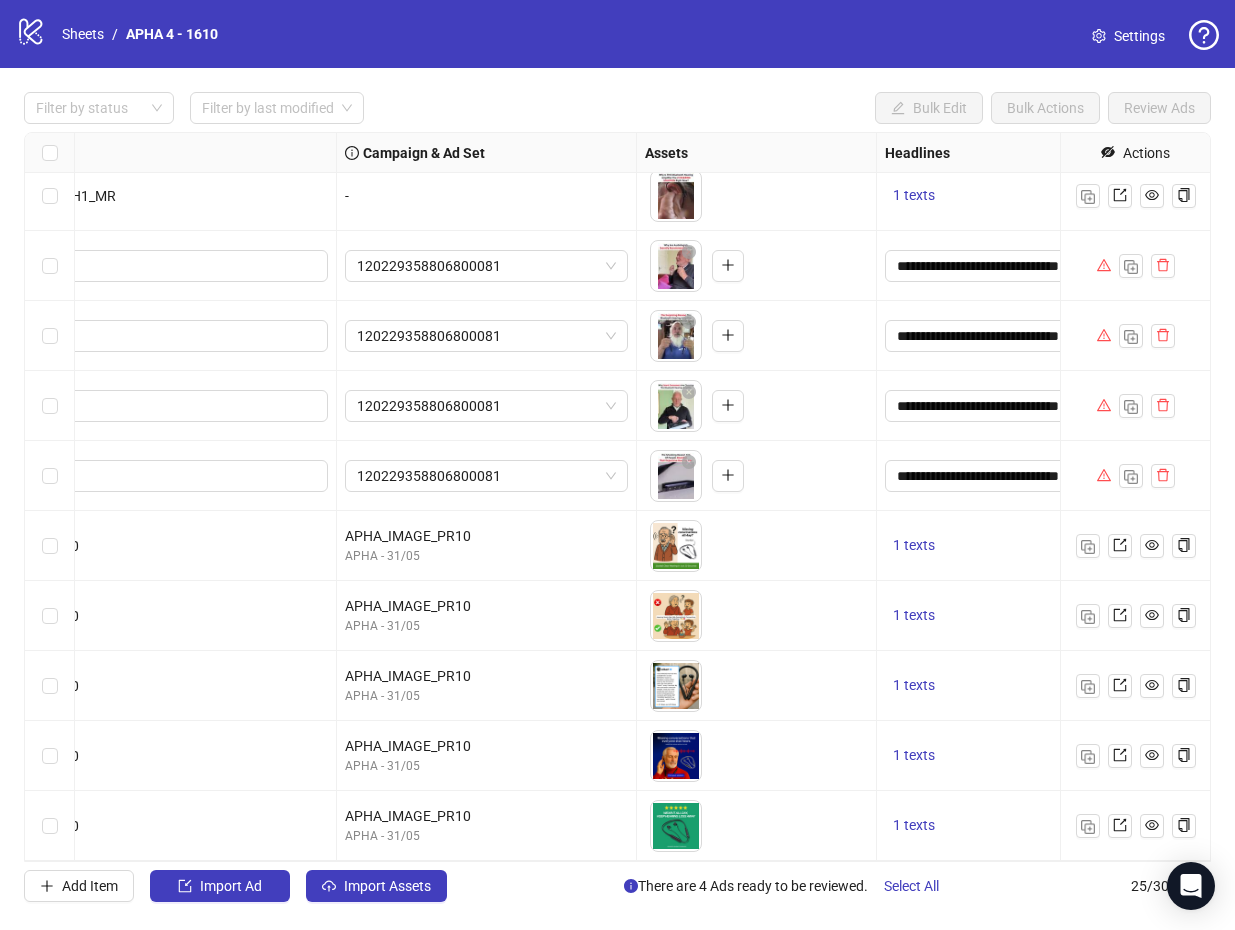 scroll, scrollTop: 938, scrollLeft: 308, axis: both 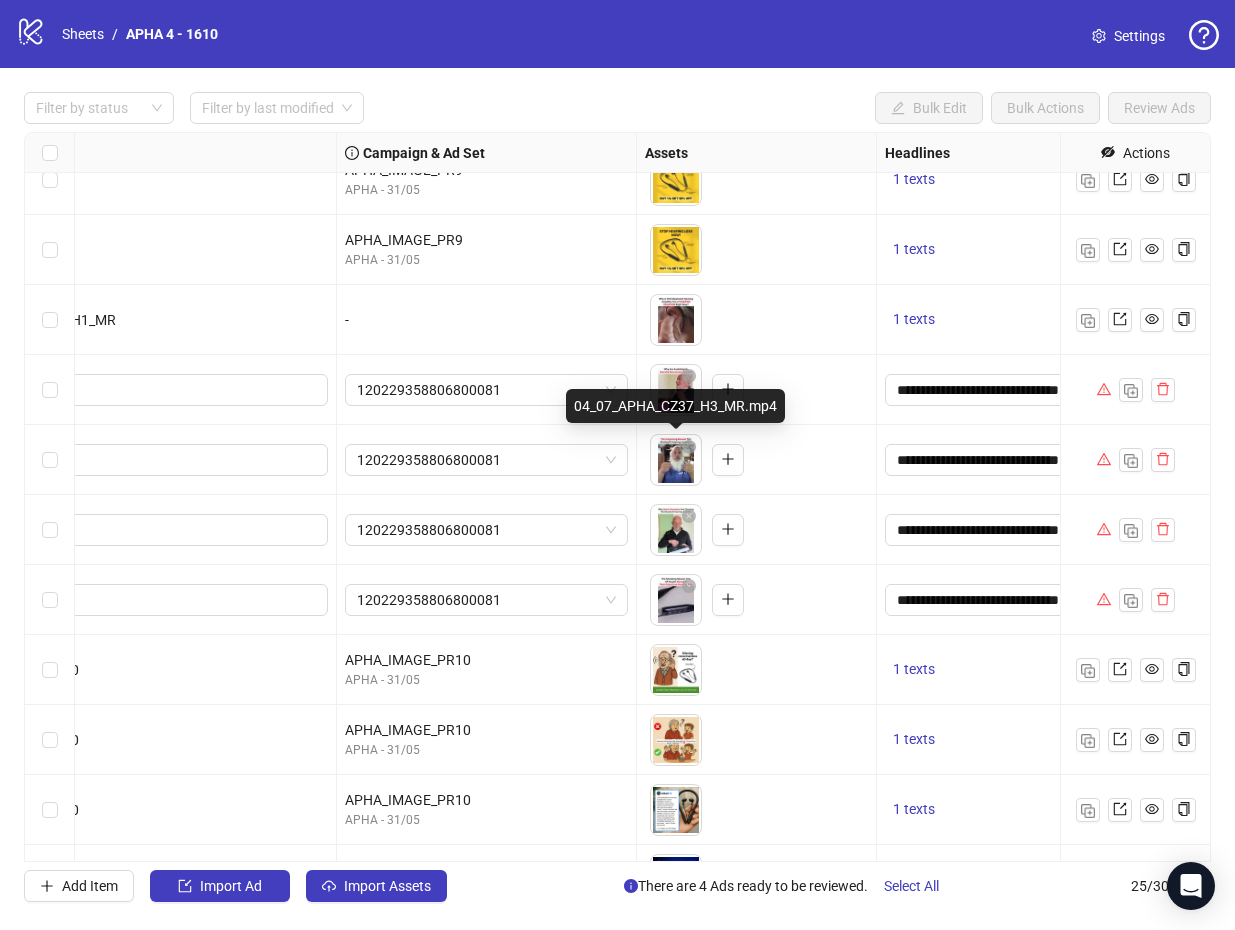 click on "04_07_APHA_CZ37_H3_MR.mp4" at bounding box center (675, 406) 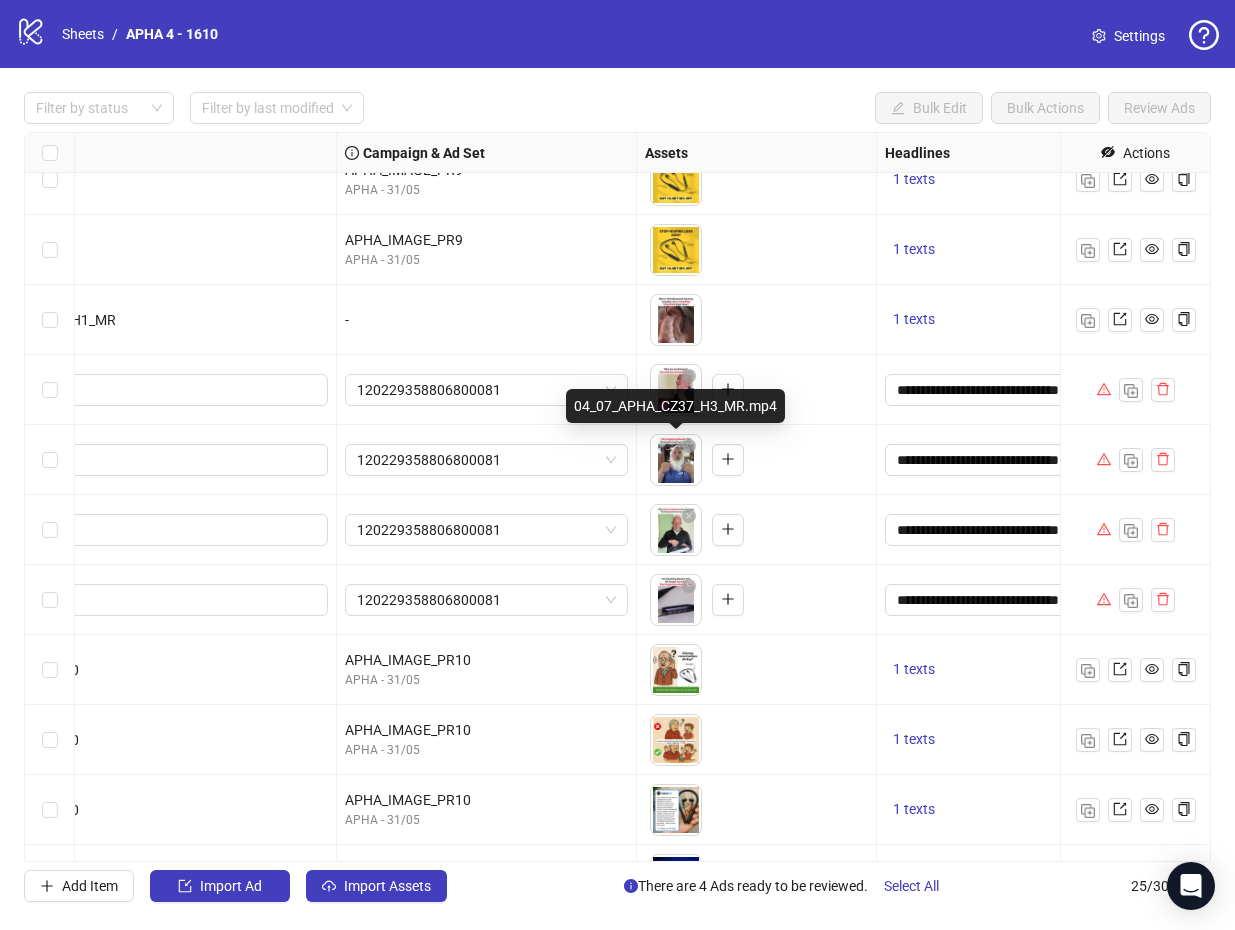 click on "04_07_APHA_CZ37_H3_MR.mp4" at bounding box center (675, 406) 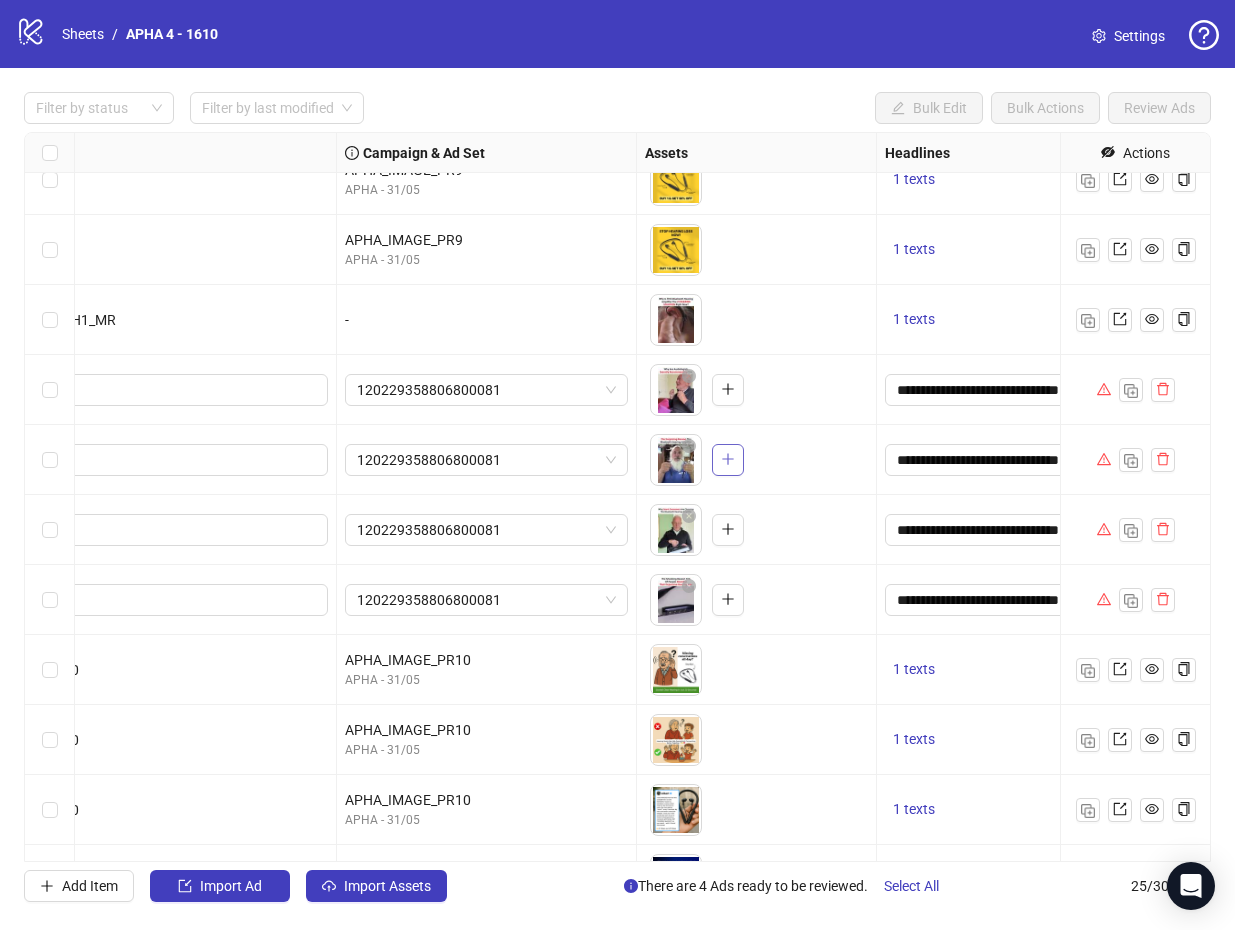 click at bounding box center (728, 459) 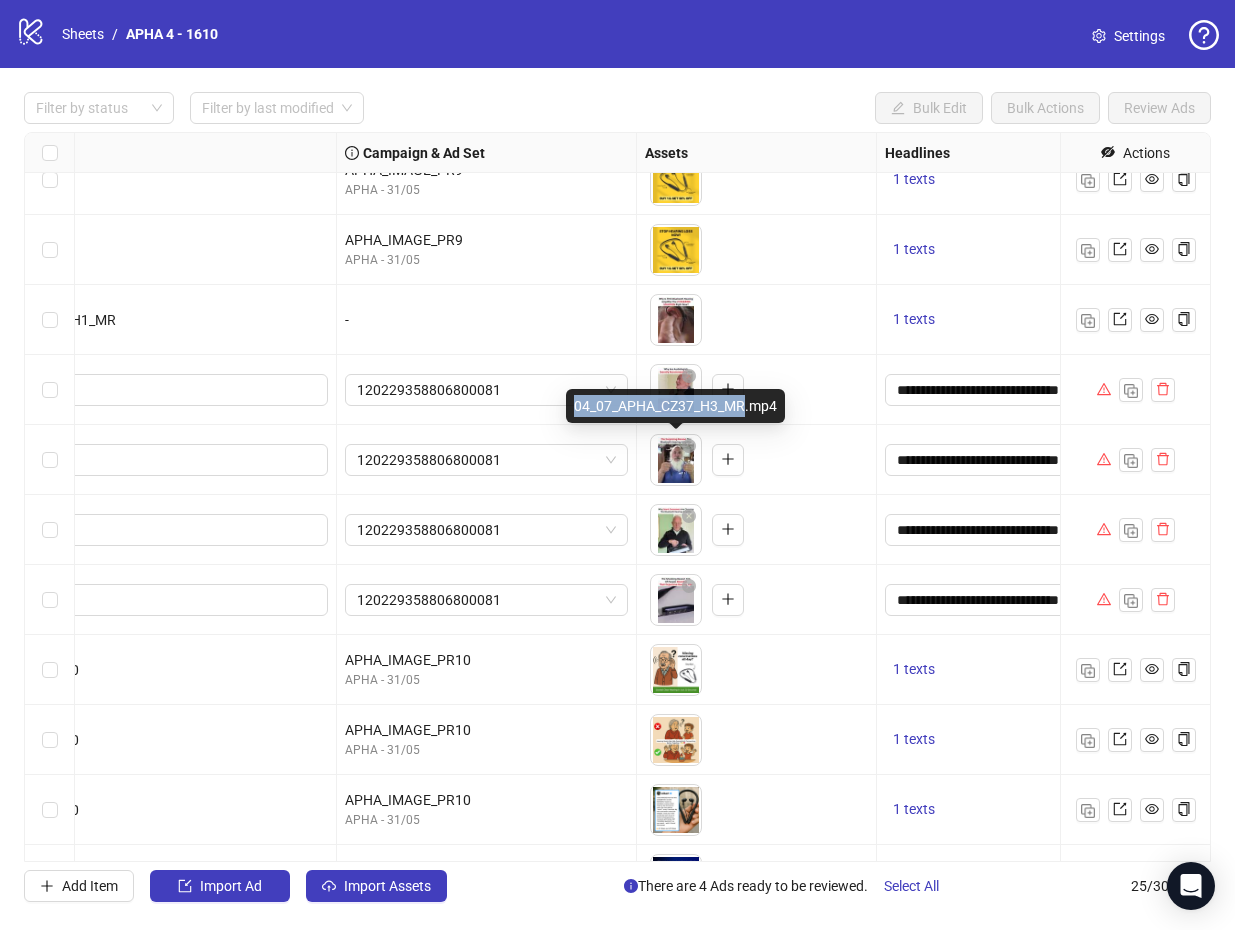 type 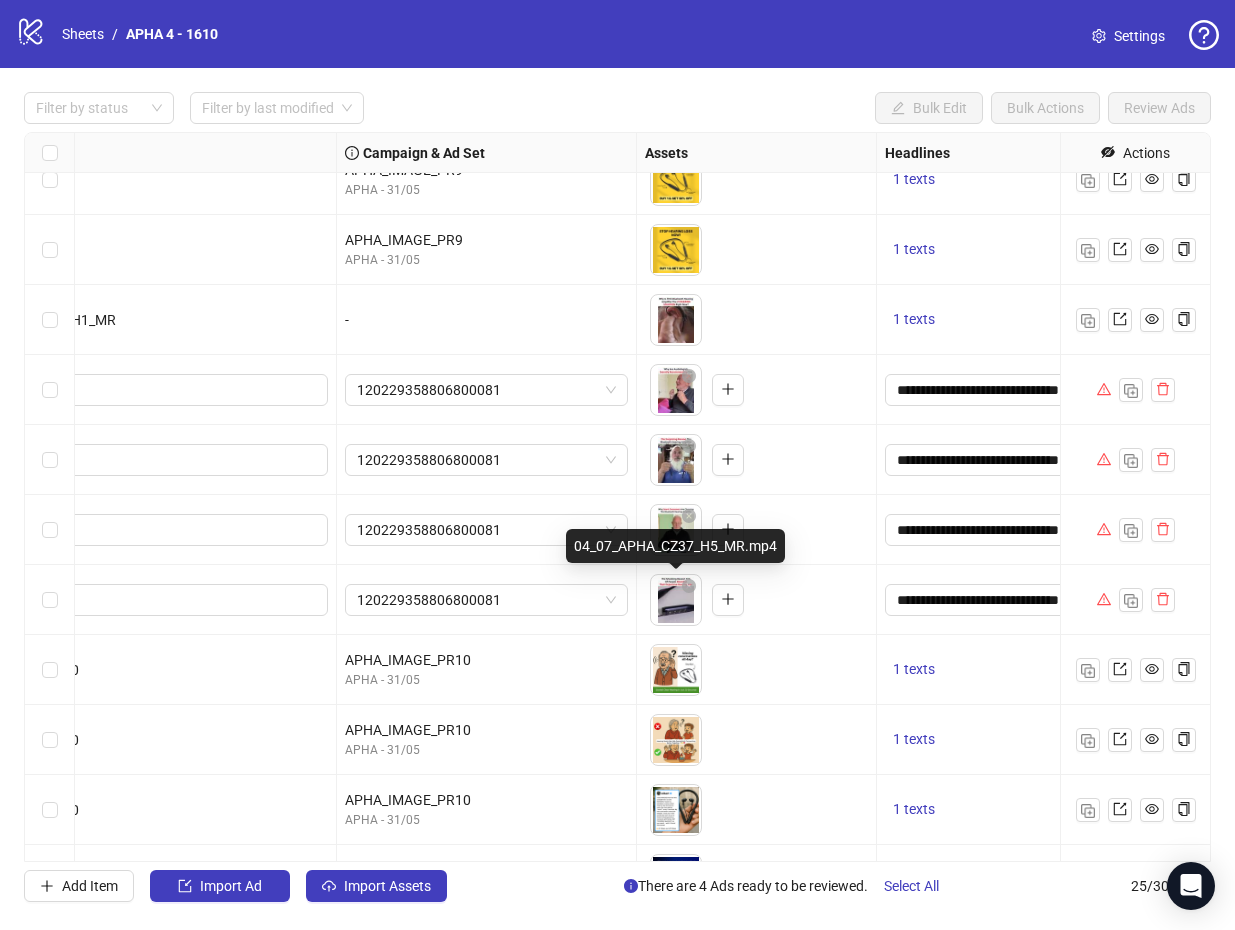 click on "04_07_APHA_CZ37_H5_MR.mp4" at bounding box center (675, 546) 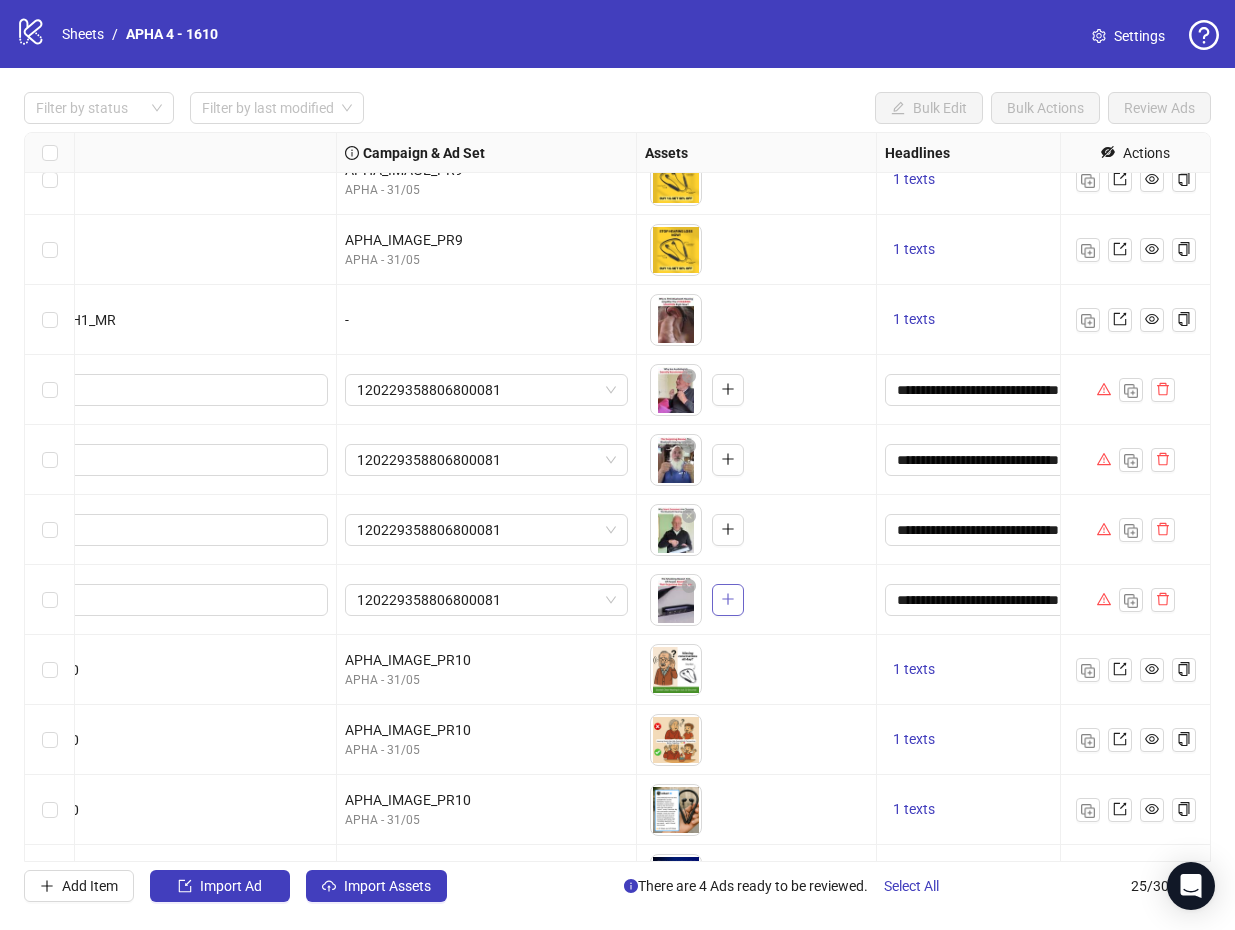 click at bounding box center (728, 599) 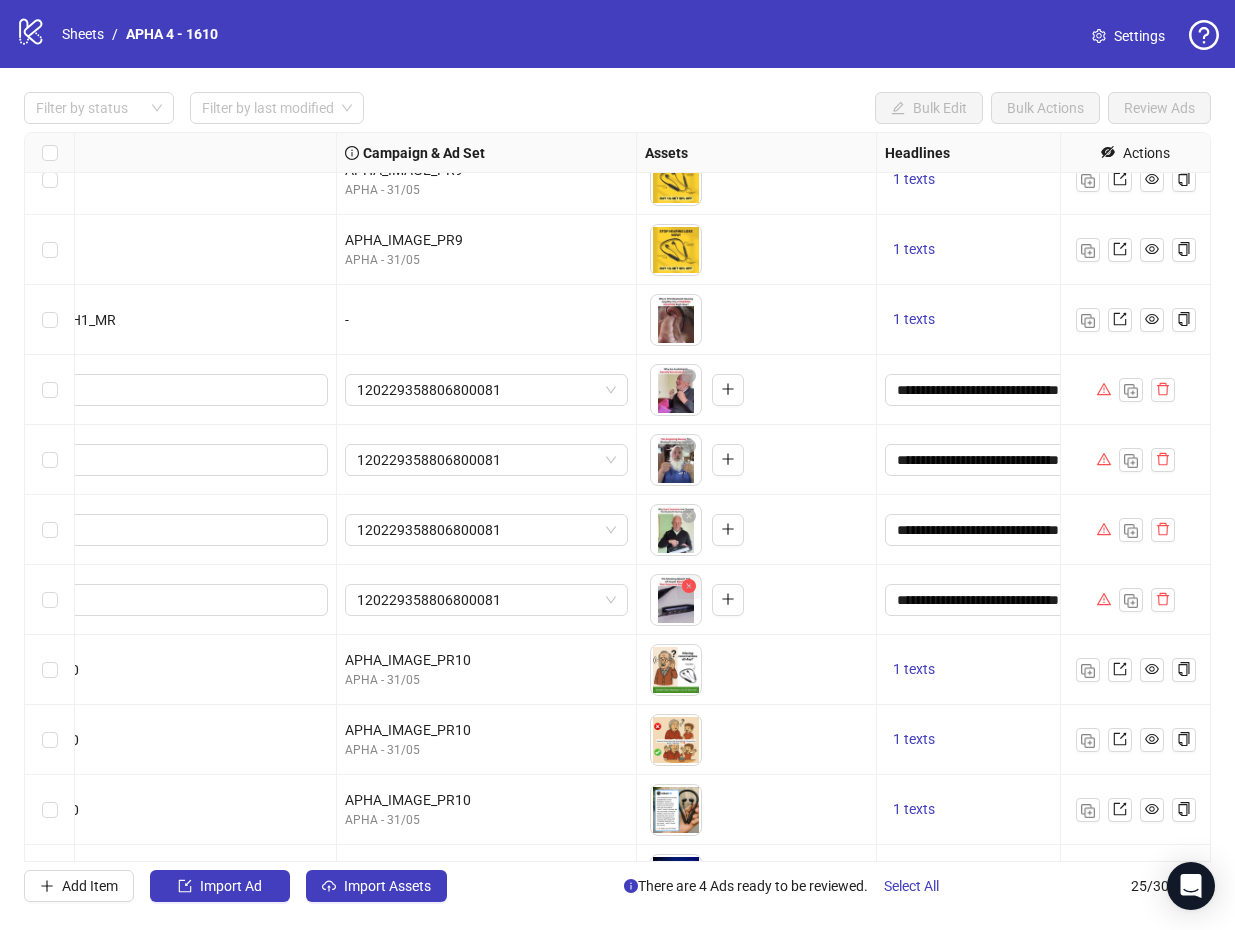 click at bounding box center (689, 586) 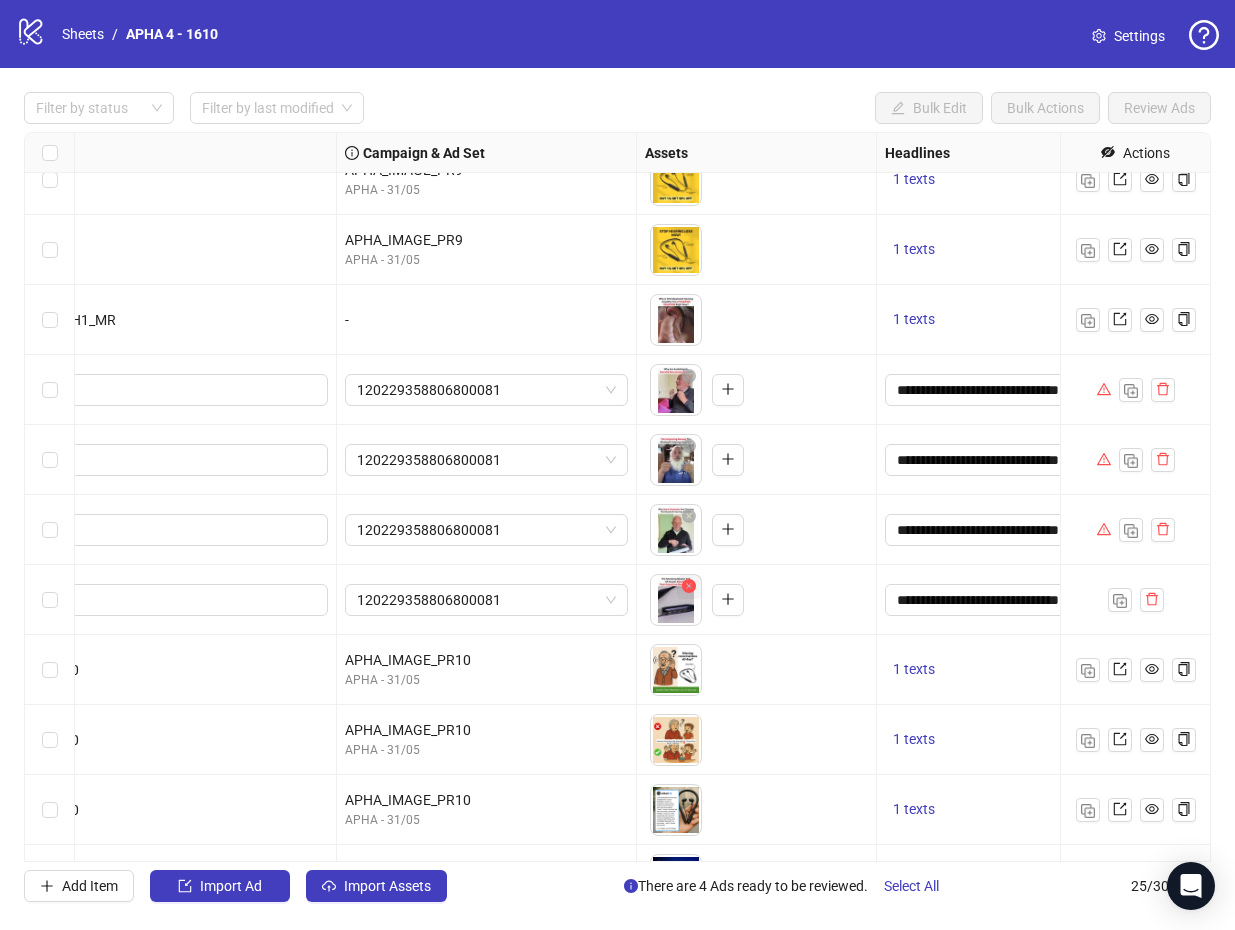 click at bounding box center (689, 586) 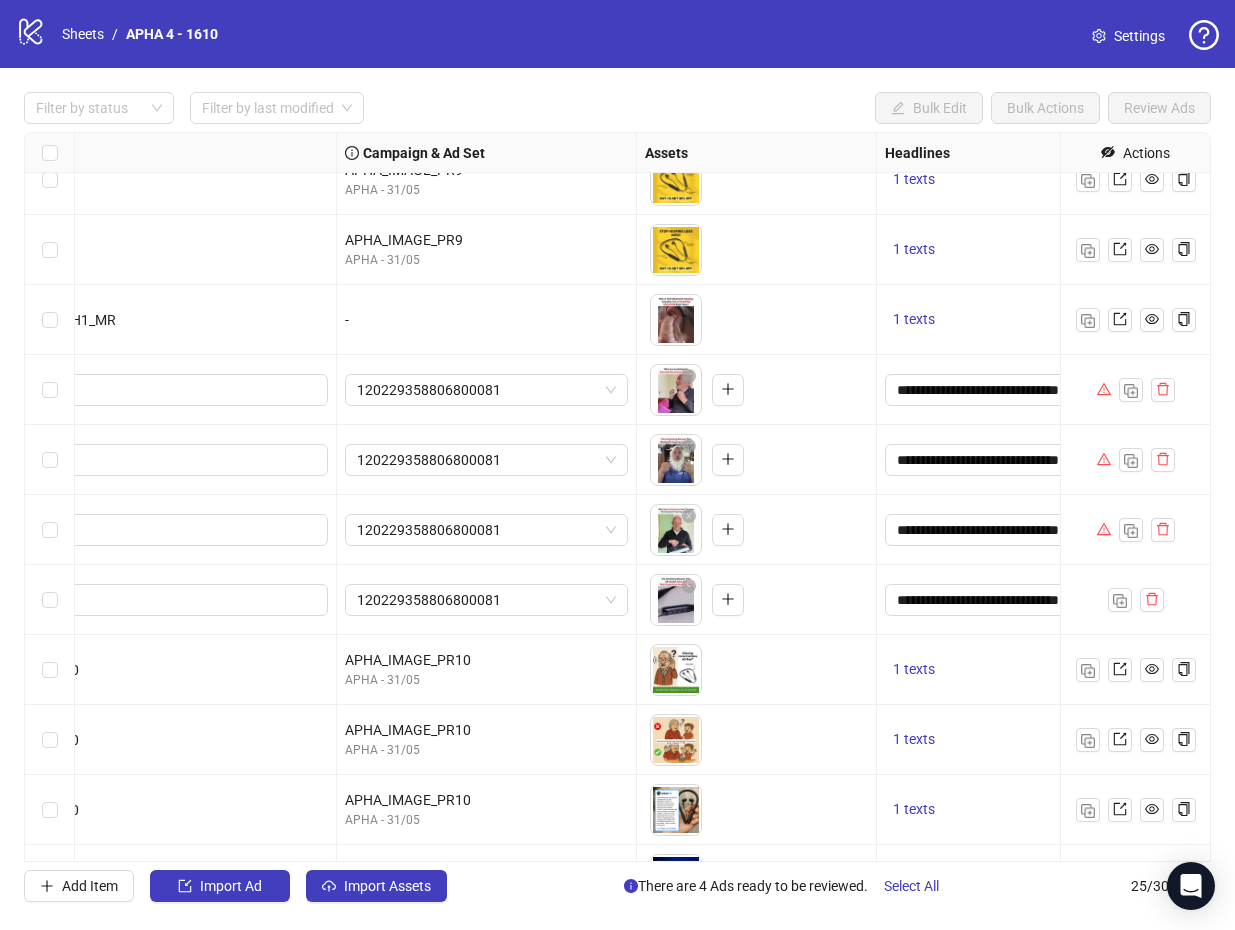click on "To pick up a draggable item, press the space bar.
While dragging, use the arrow keys to move the item.
Press space again to drop the item in its new position, or press escape to cancel.
Draggable item ed81a1d6-99de-4c86-9776-1b96ed7c4971 was dropped over droppable area ed81a1d6-99de-4c86-9776-1b96ed7c4971" at bounding box center [756, 600] 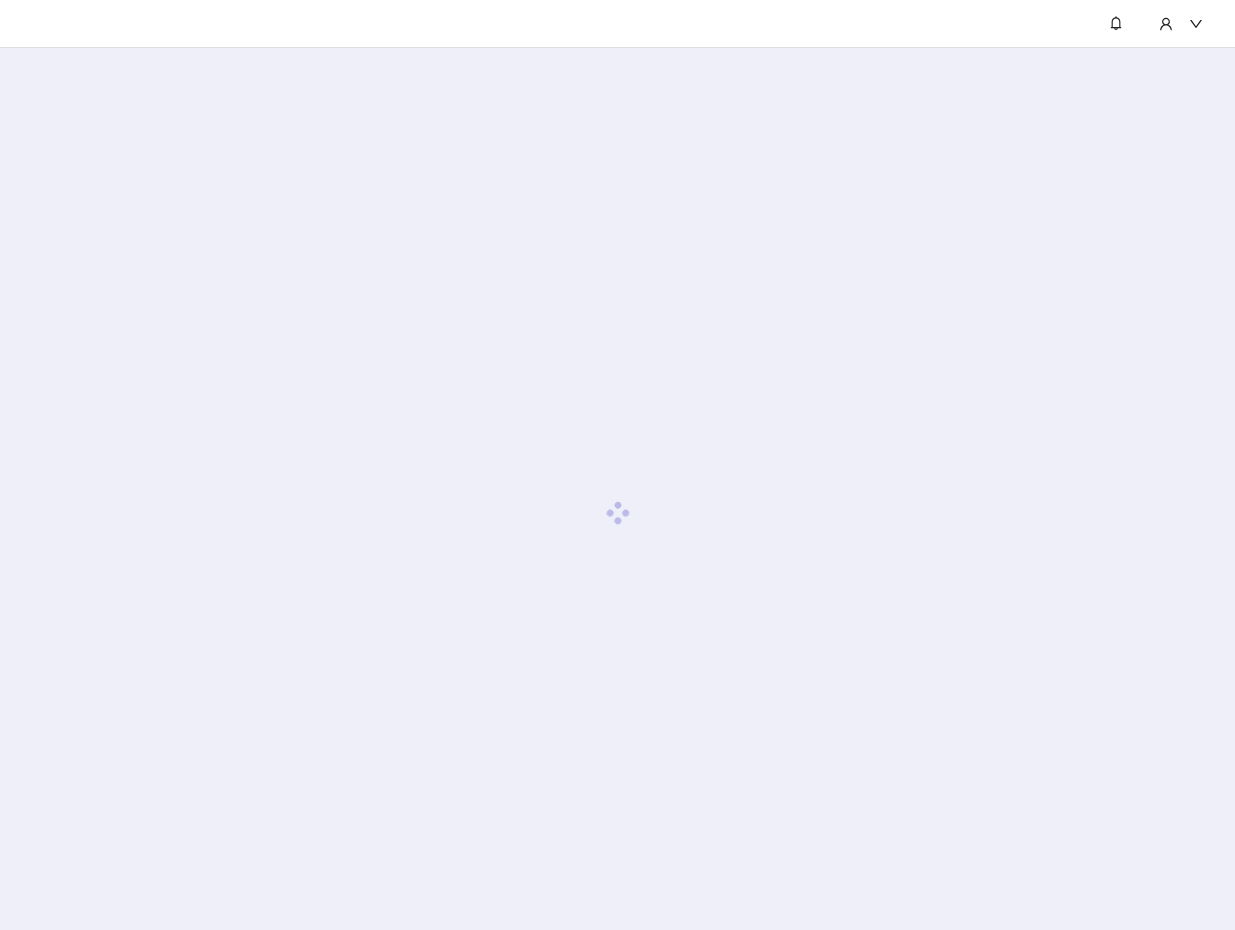 scroll, scrollTop: 0, scrollLeft: 0, axis: both 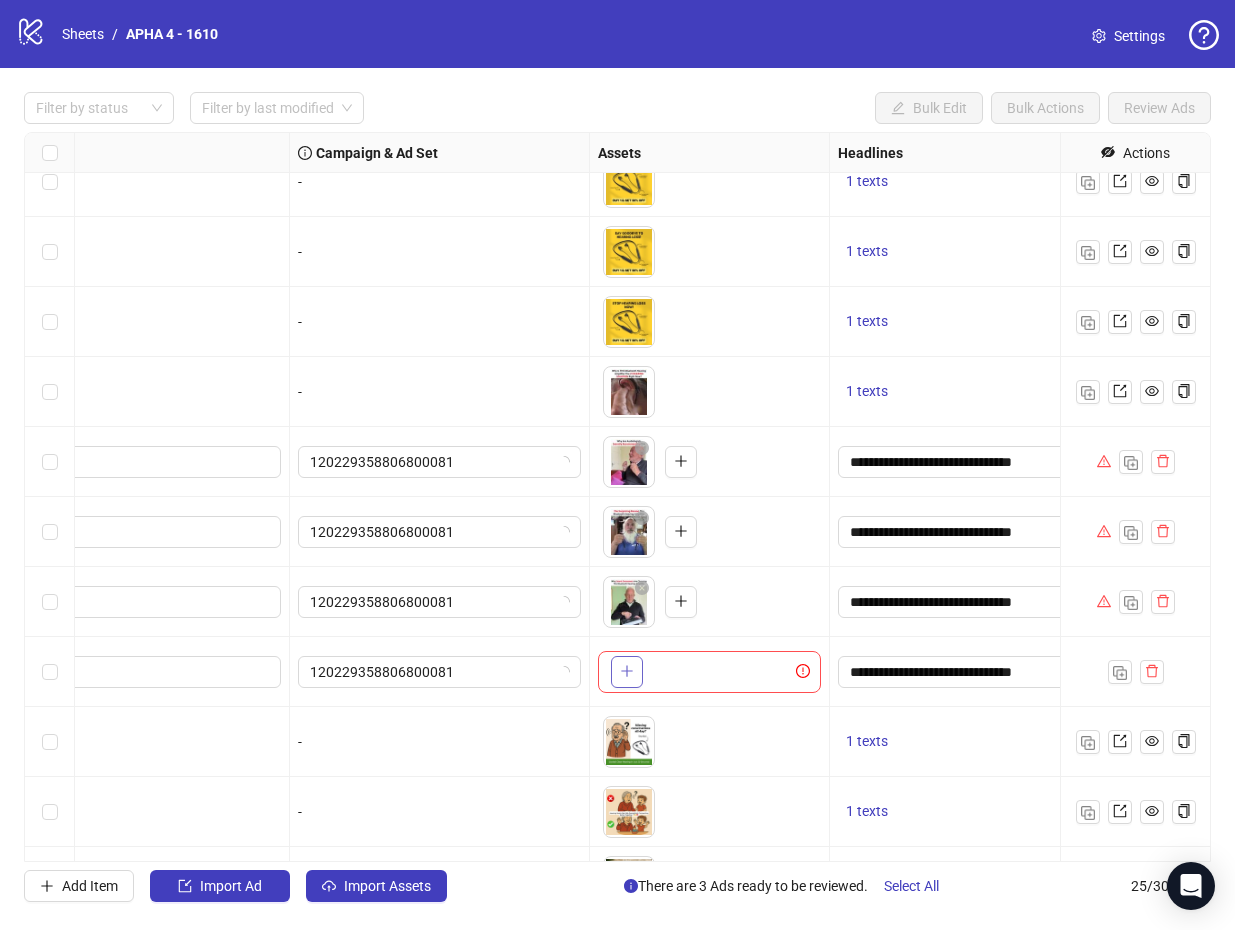 click at bounding box center [627, 672] 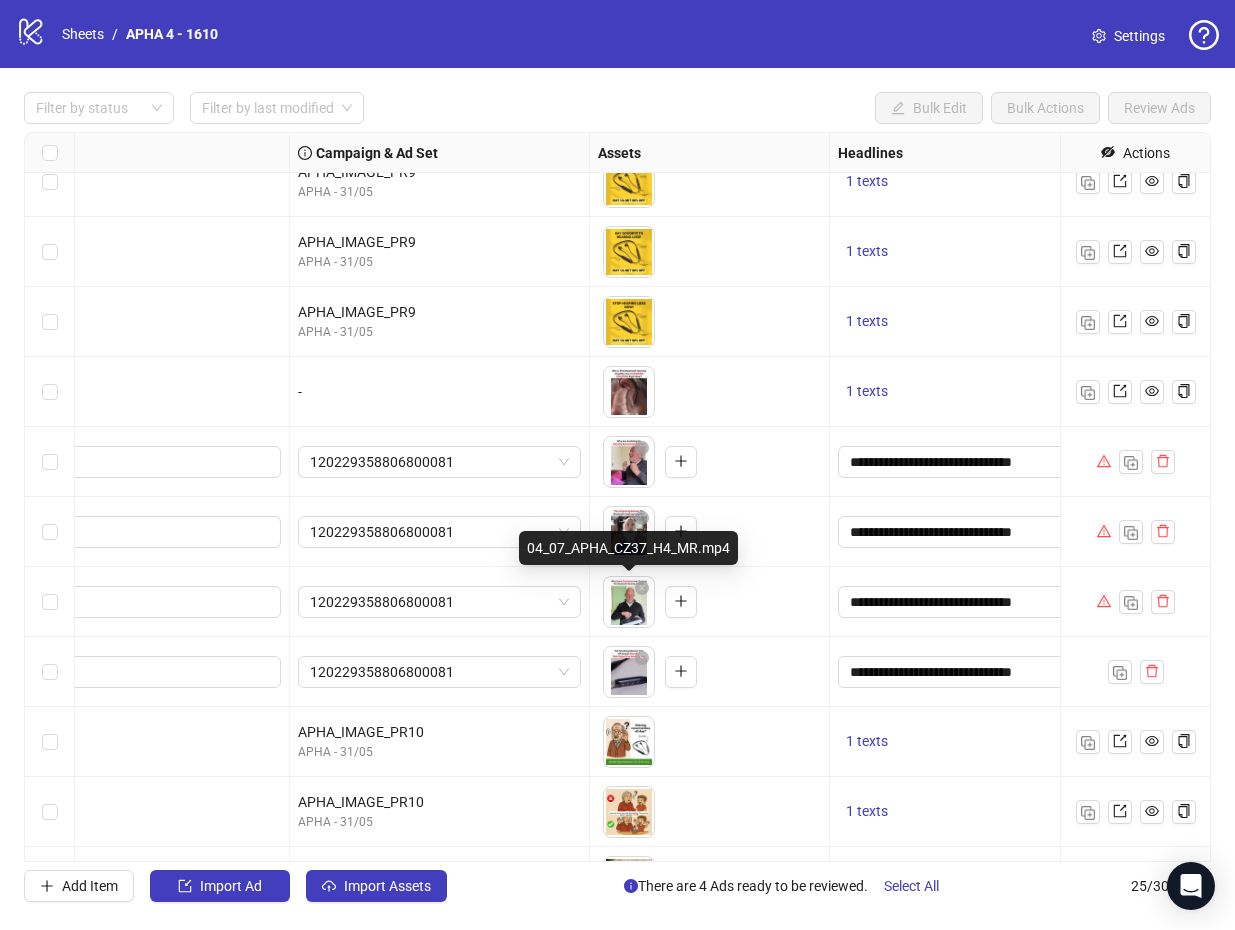 click on "04_07_APHA_CZ37_H4_MR.mp4" at bounding box center (628, 548) 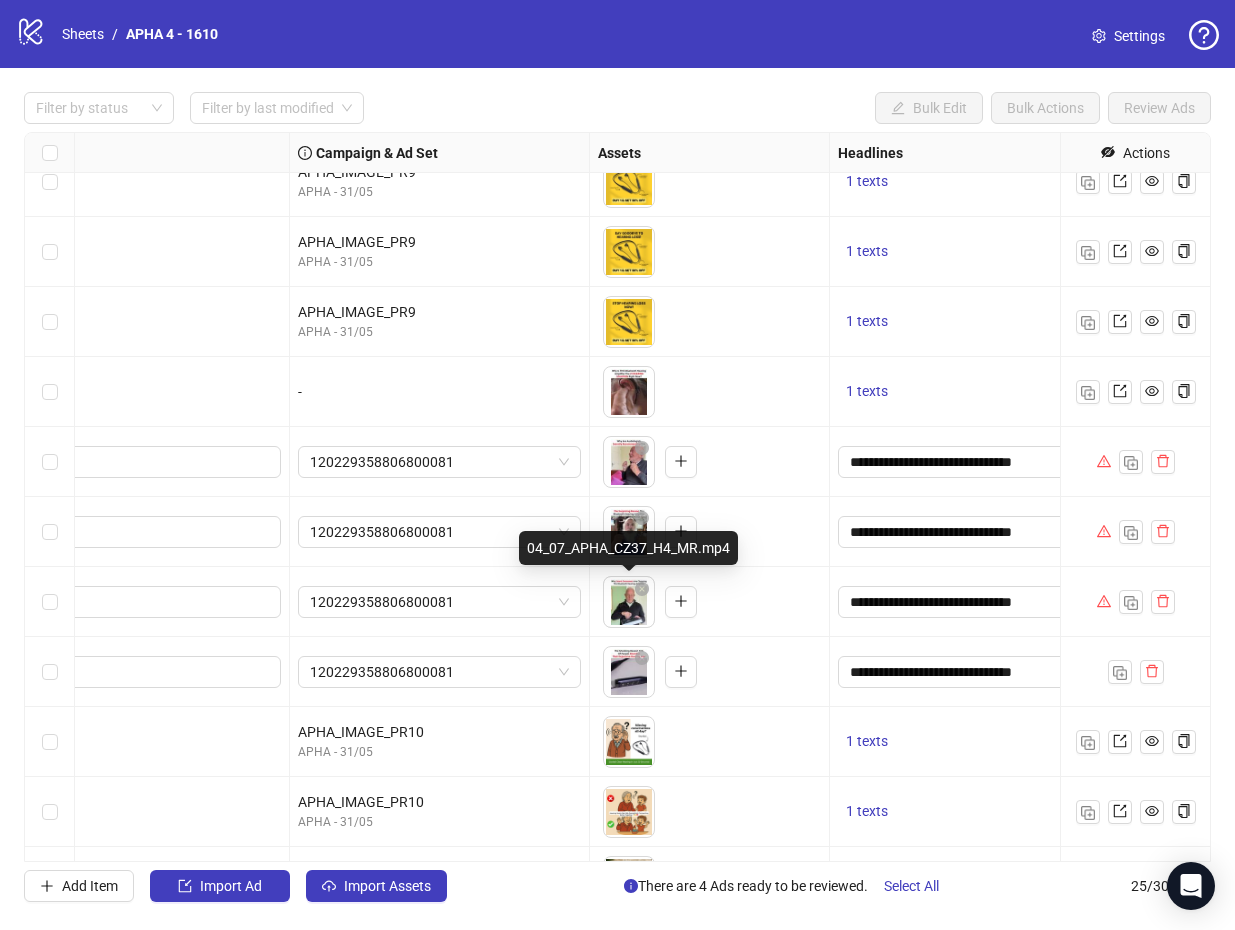 click on "04_07_APHA_CZ37_H4_MR.mp4" at bounding box center (628, 548) 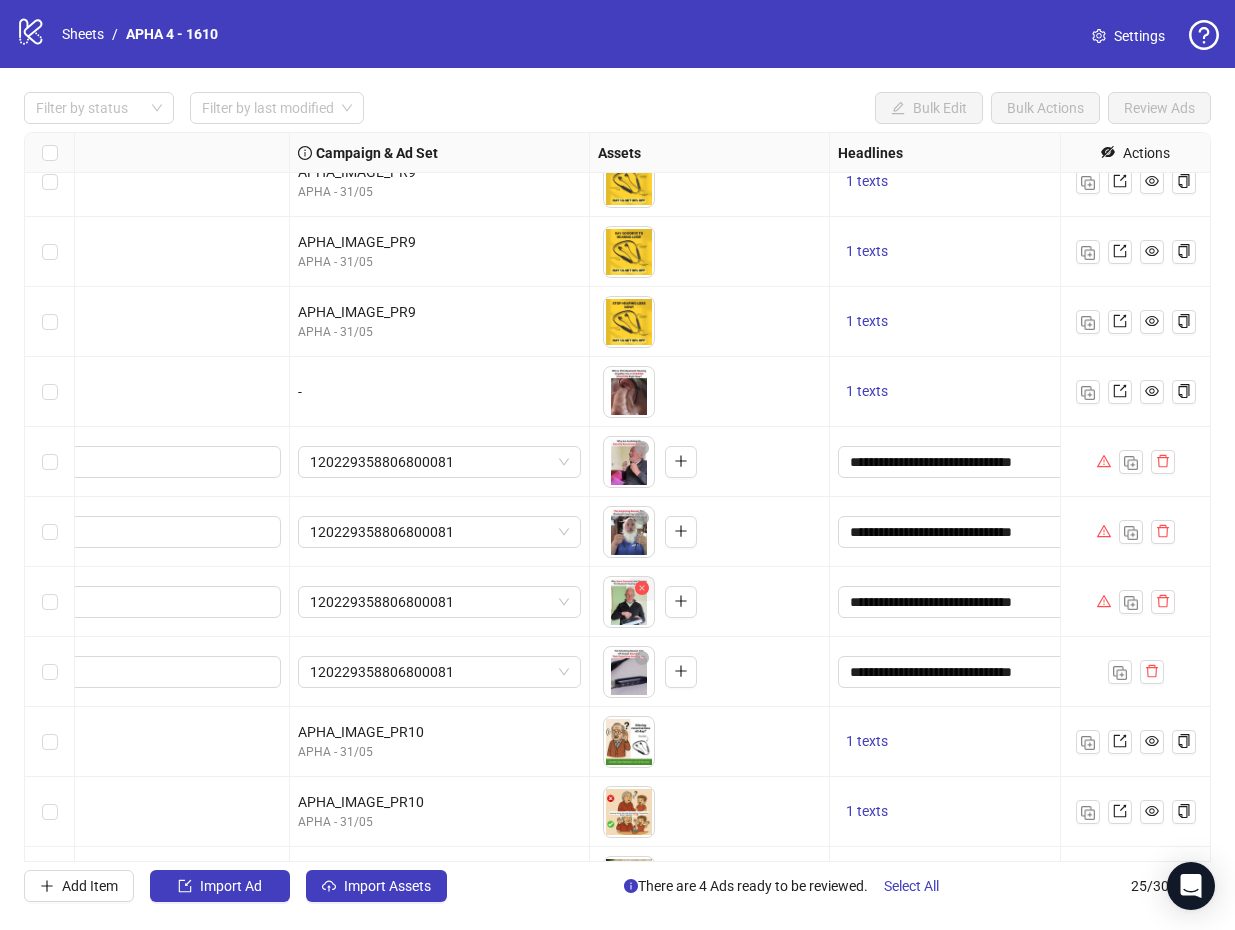 click at bounding box center [642, 588] 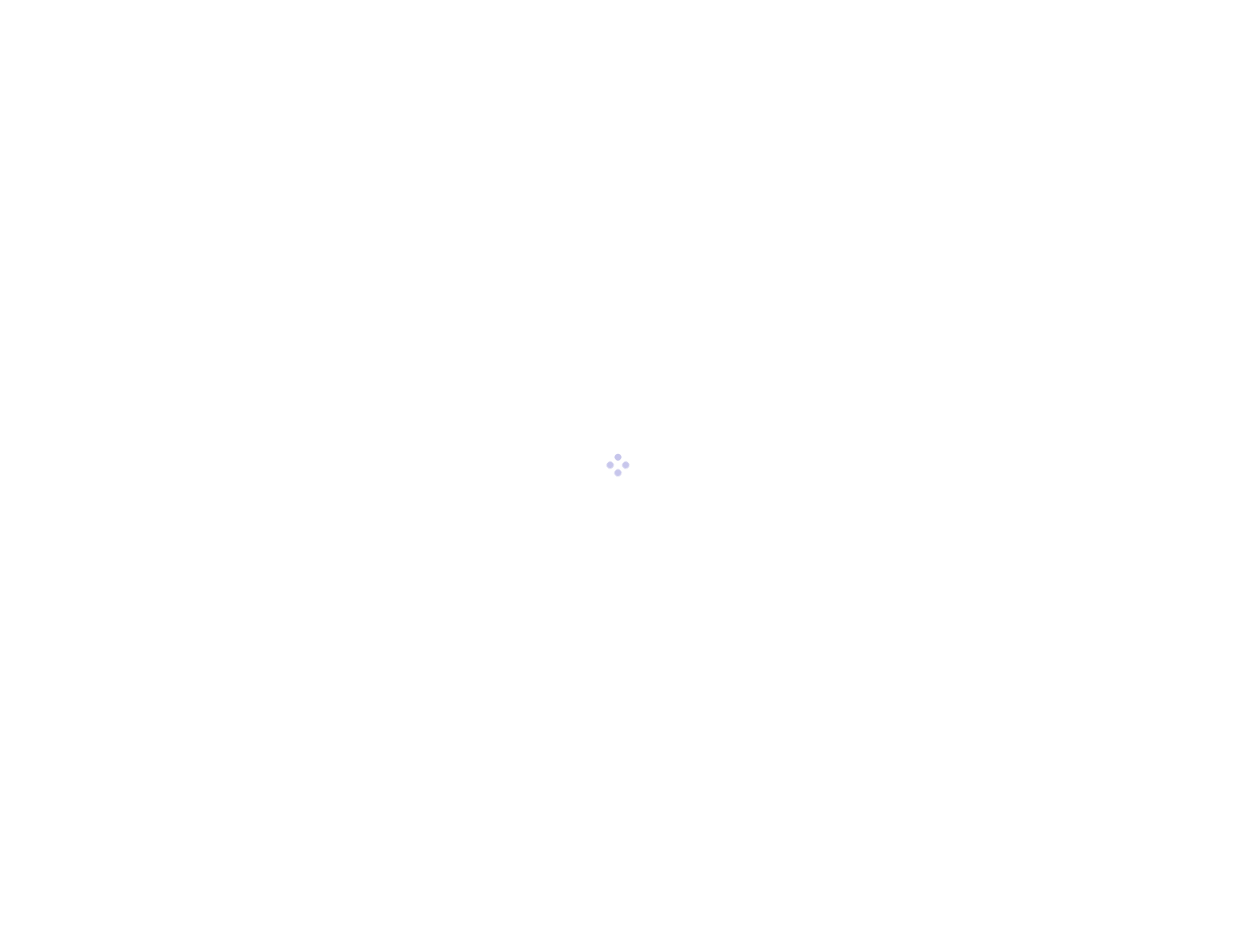 scroll, scrollTop: 0, scrollLeft: 0, axis: both 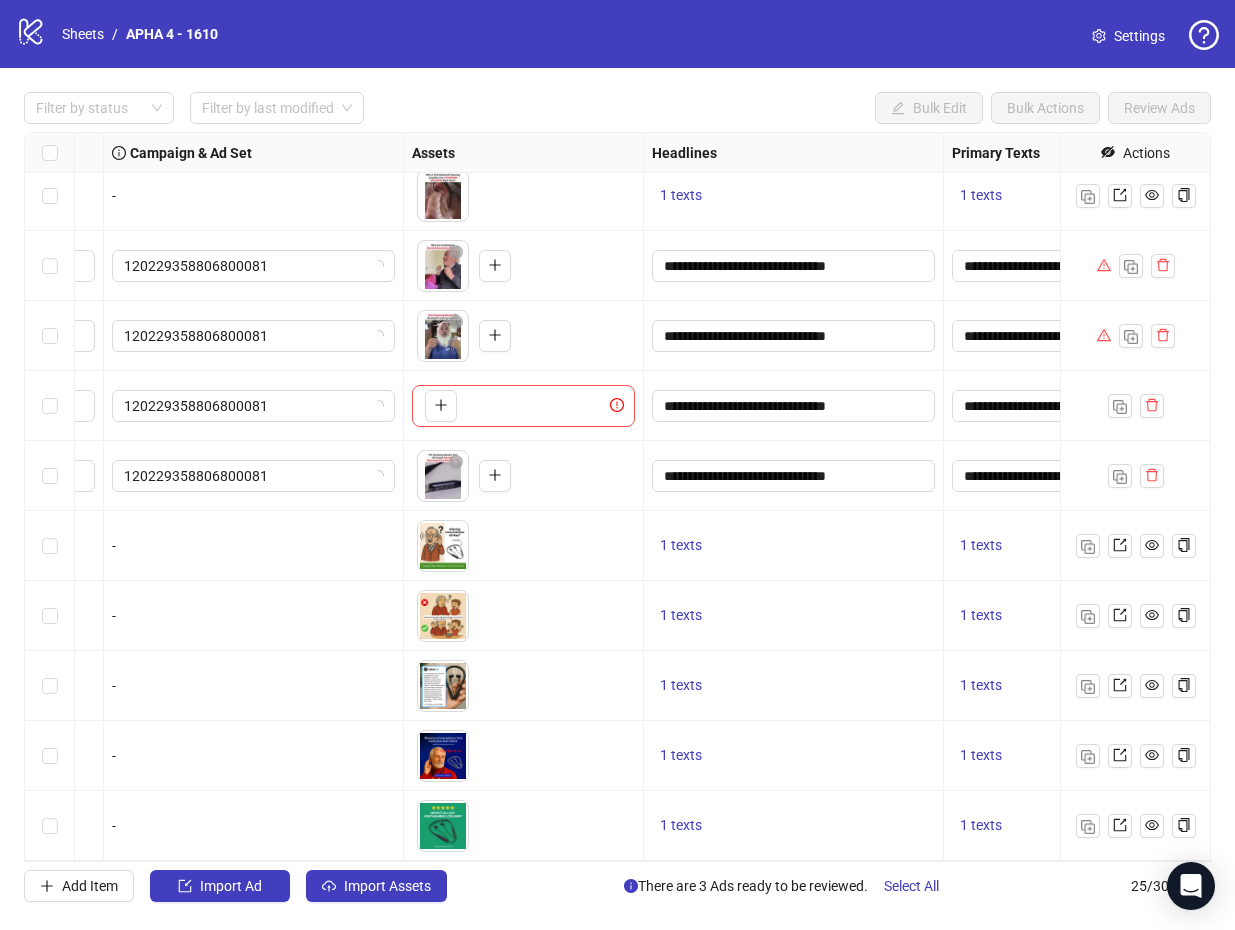click on "To pick up a draggable item, press the space bar.
While dragging, use the arrow keys to move the item.
Press space again to drop the item in its new position, or press escape to cancel." at bounding box center (523, 406) 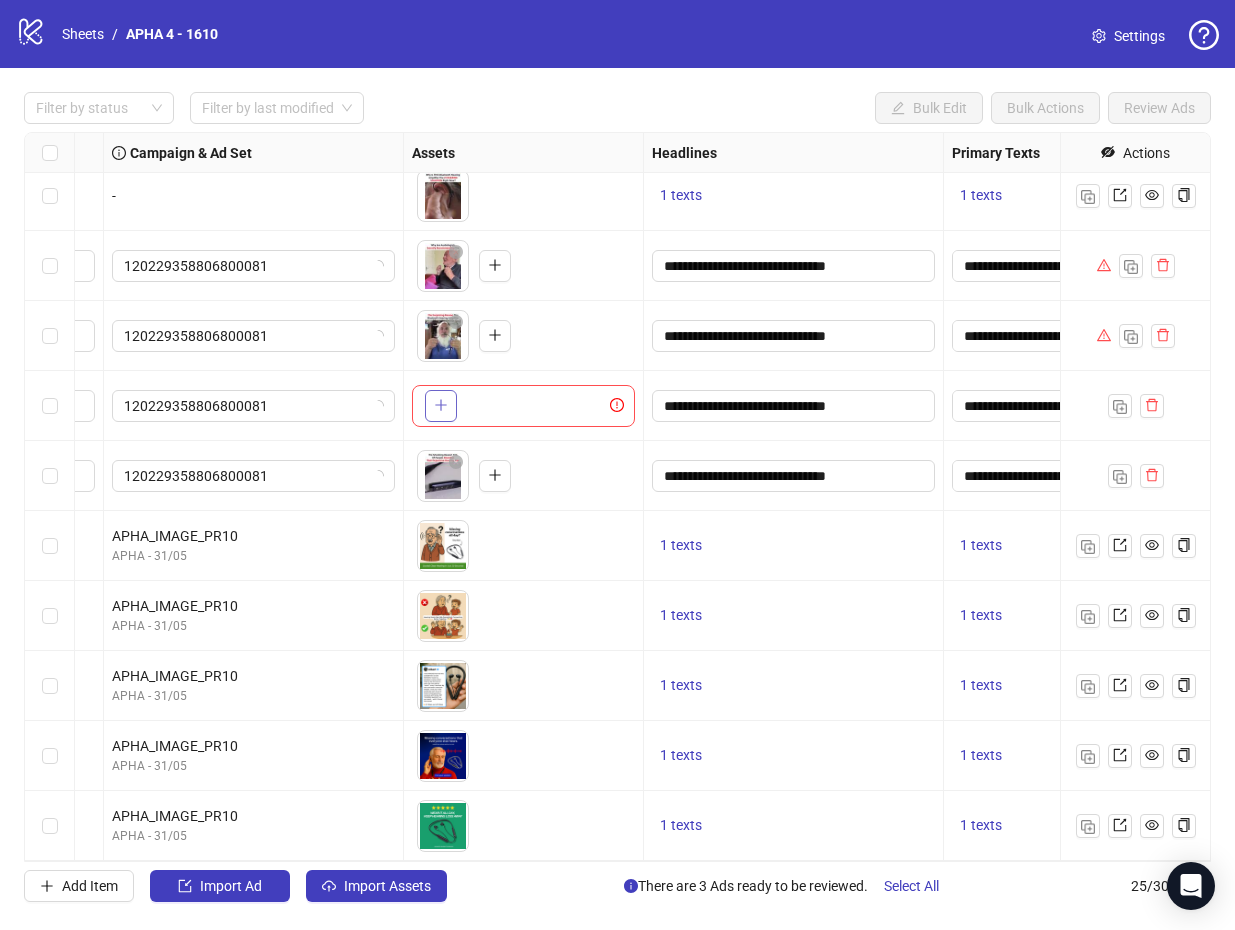 click at bounding box center (441, 405) 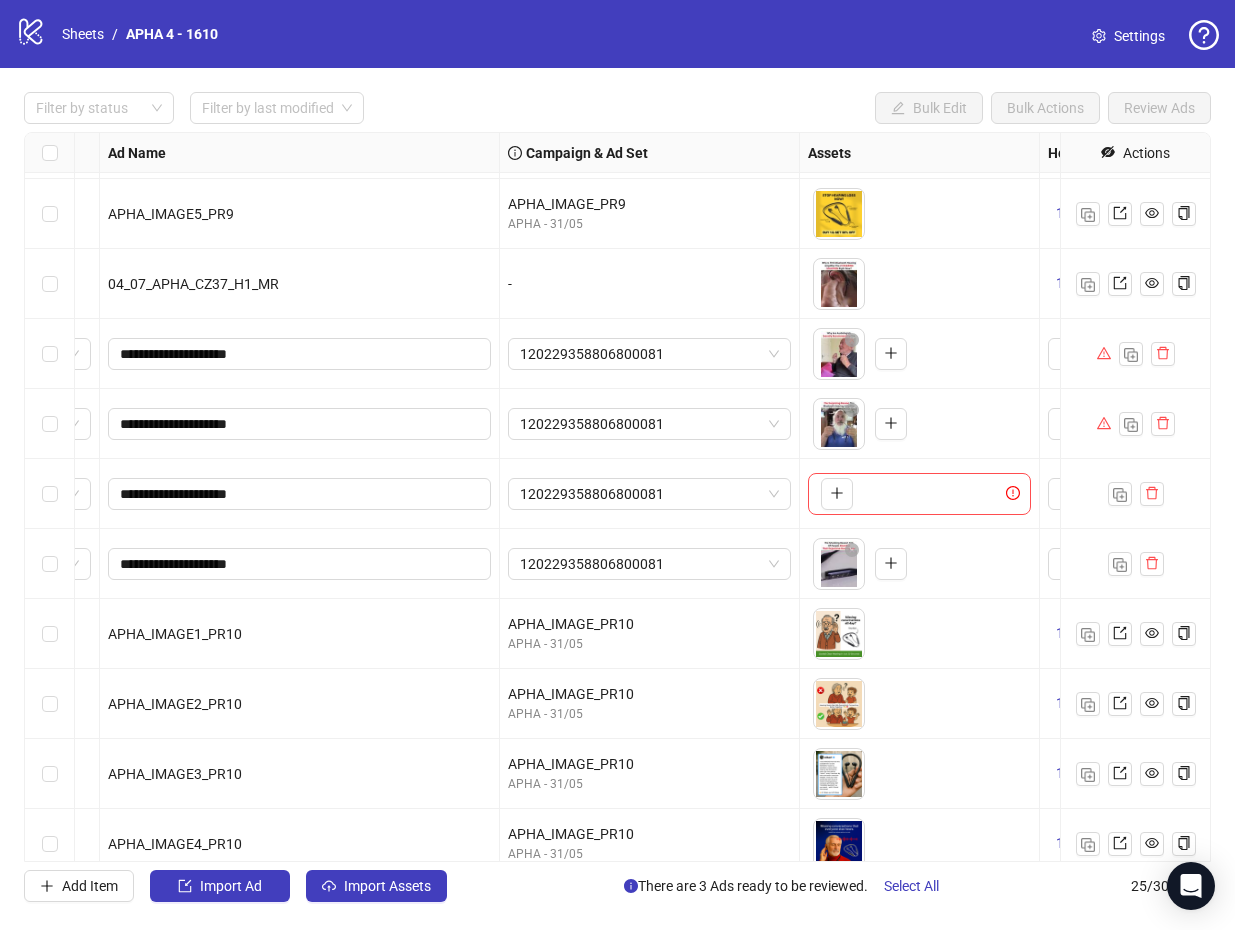scroll, scrollTop: 974, scrollLeft: 146, axis: both 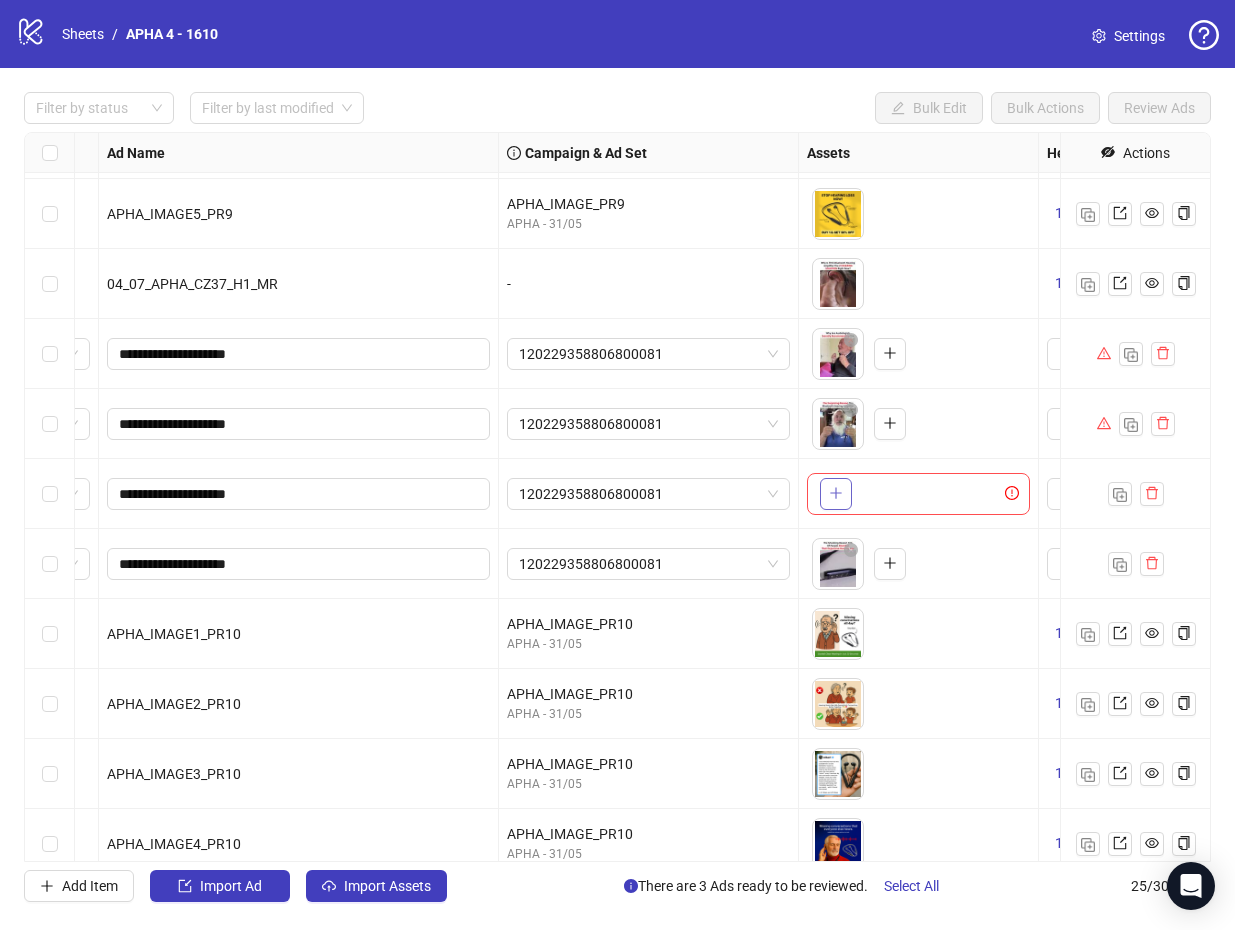 click at bounding box center (836, 493) 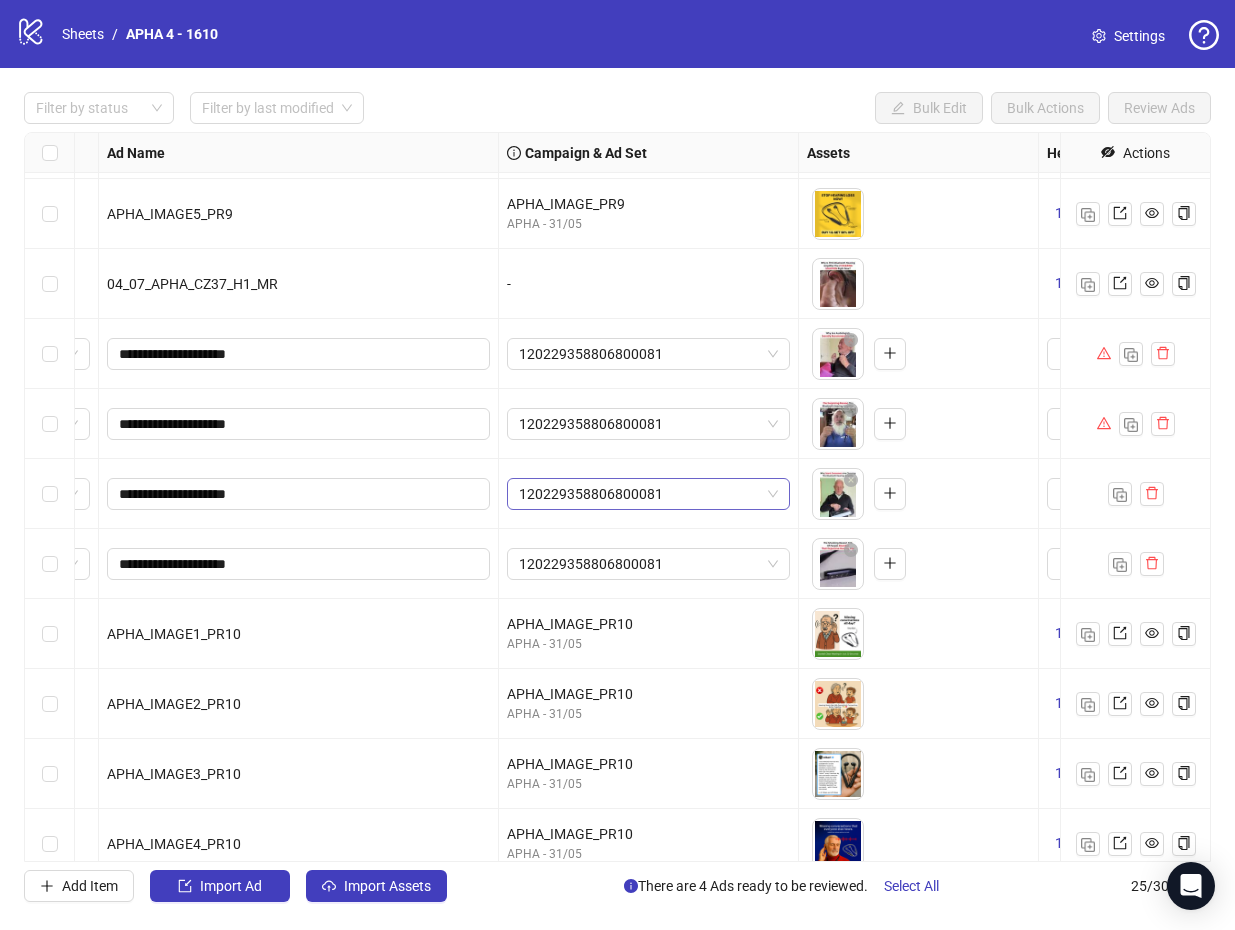 scroll, scrollTop: 974, scrollLeft: 217, axis: both 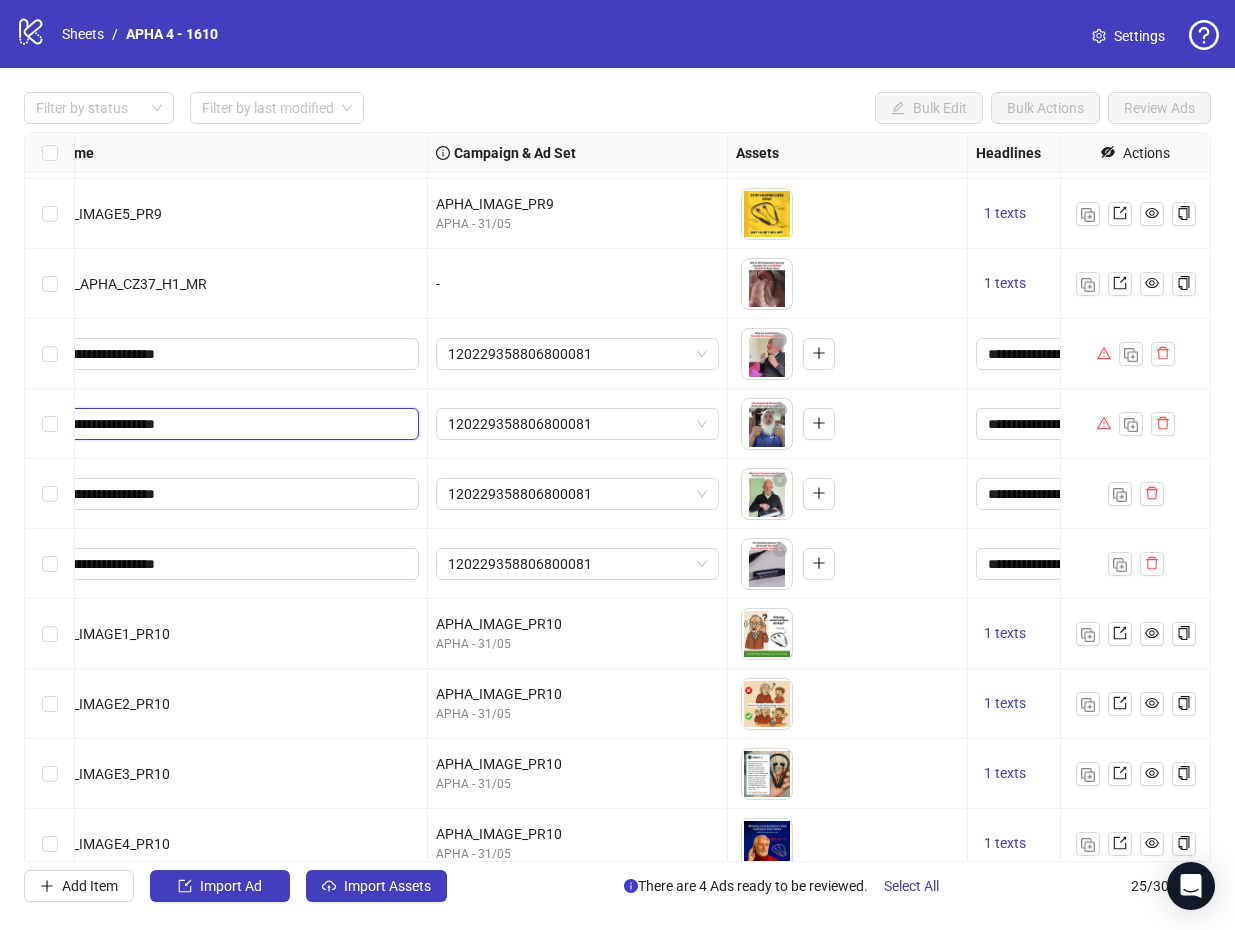 click on "**********" at bounding box center (225, 424) 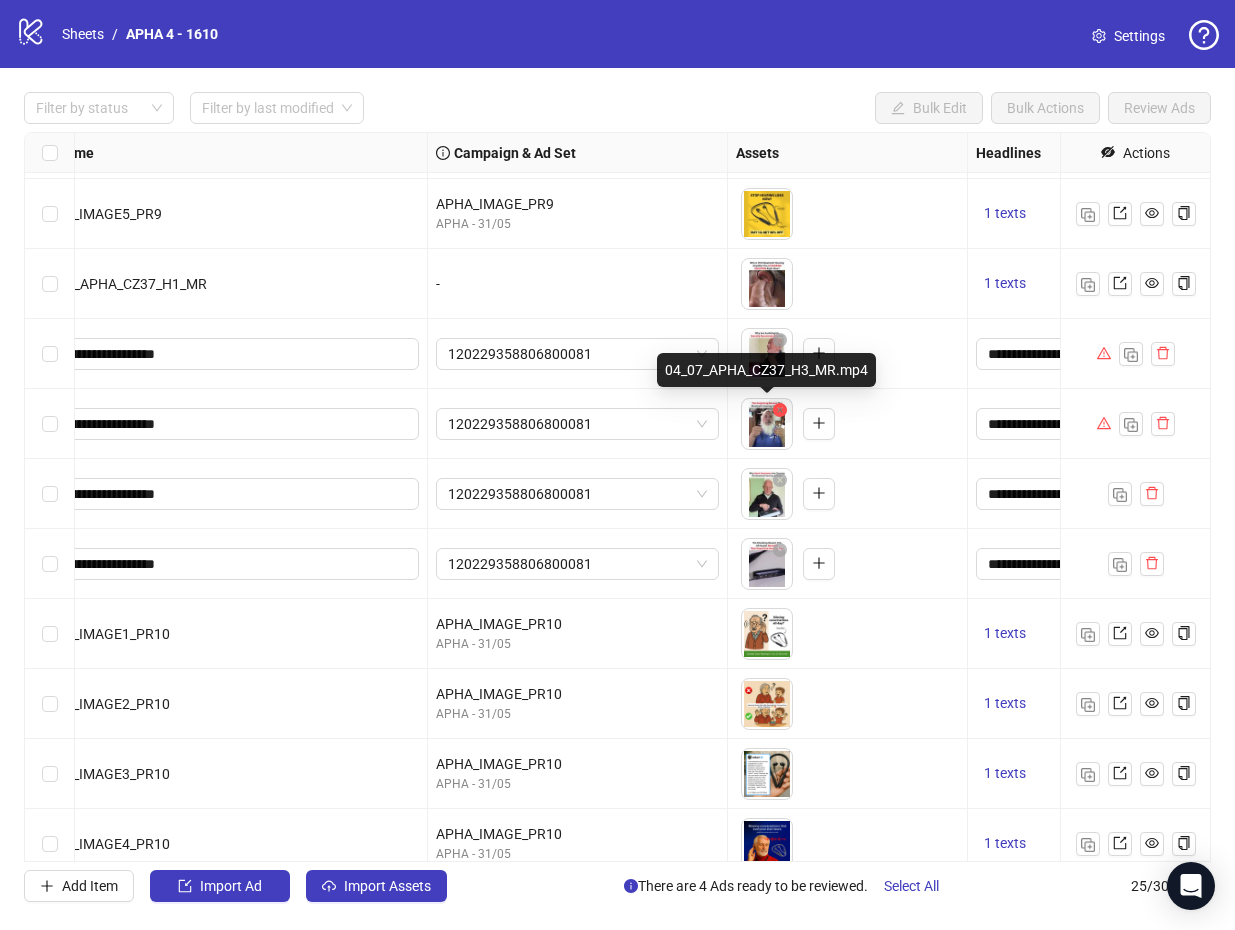 click at bounding box center [780, 410] 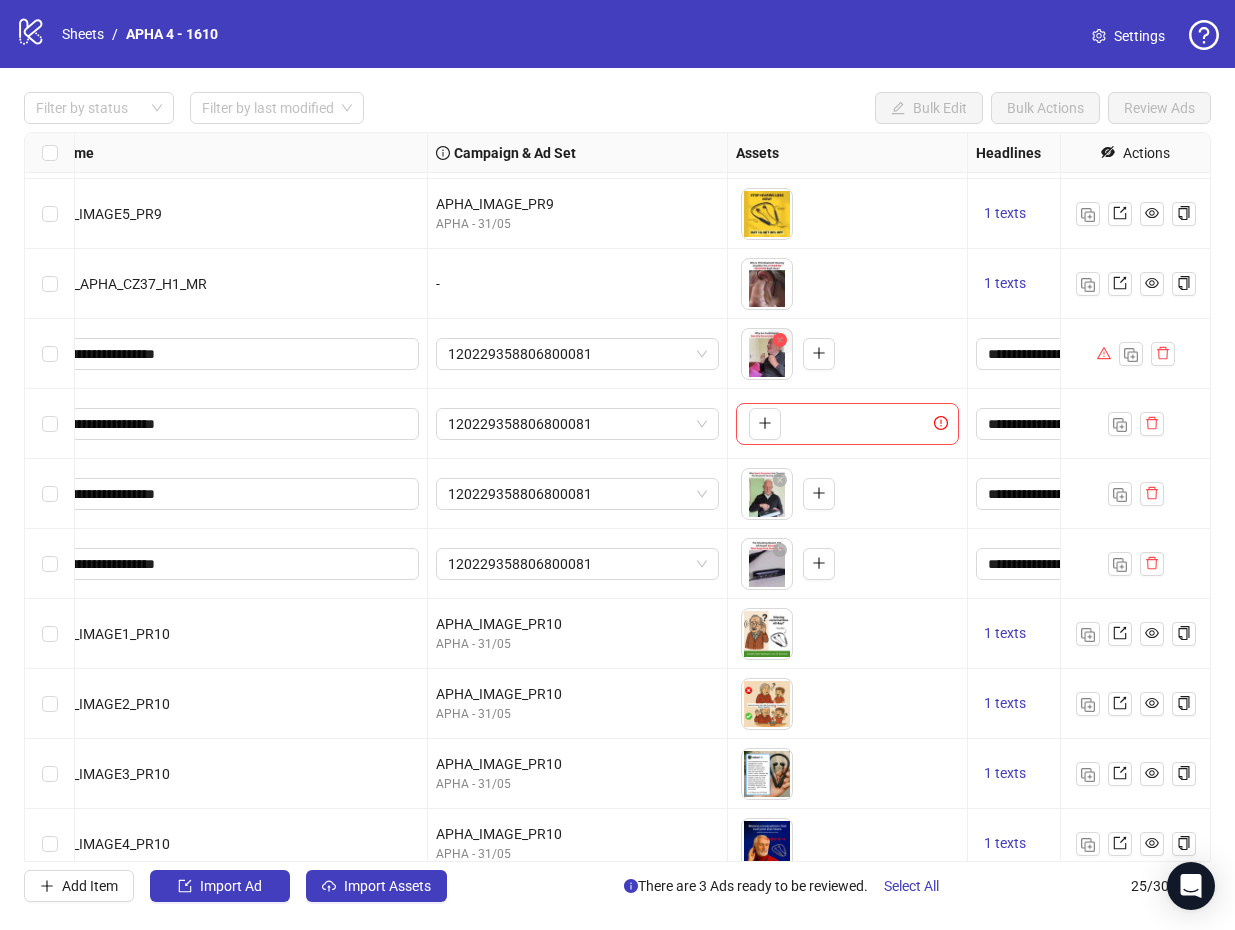 click at bounding box center [780, 340] 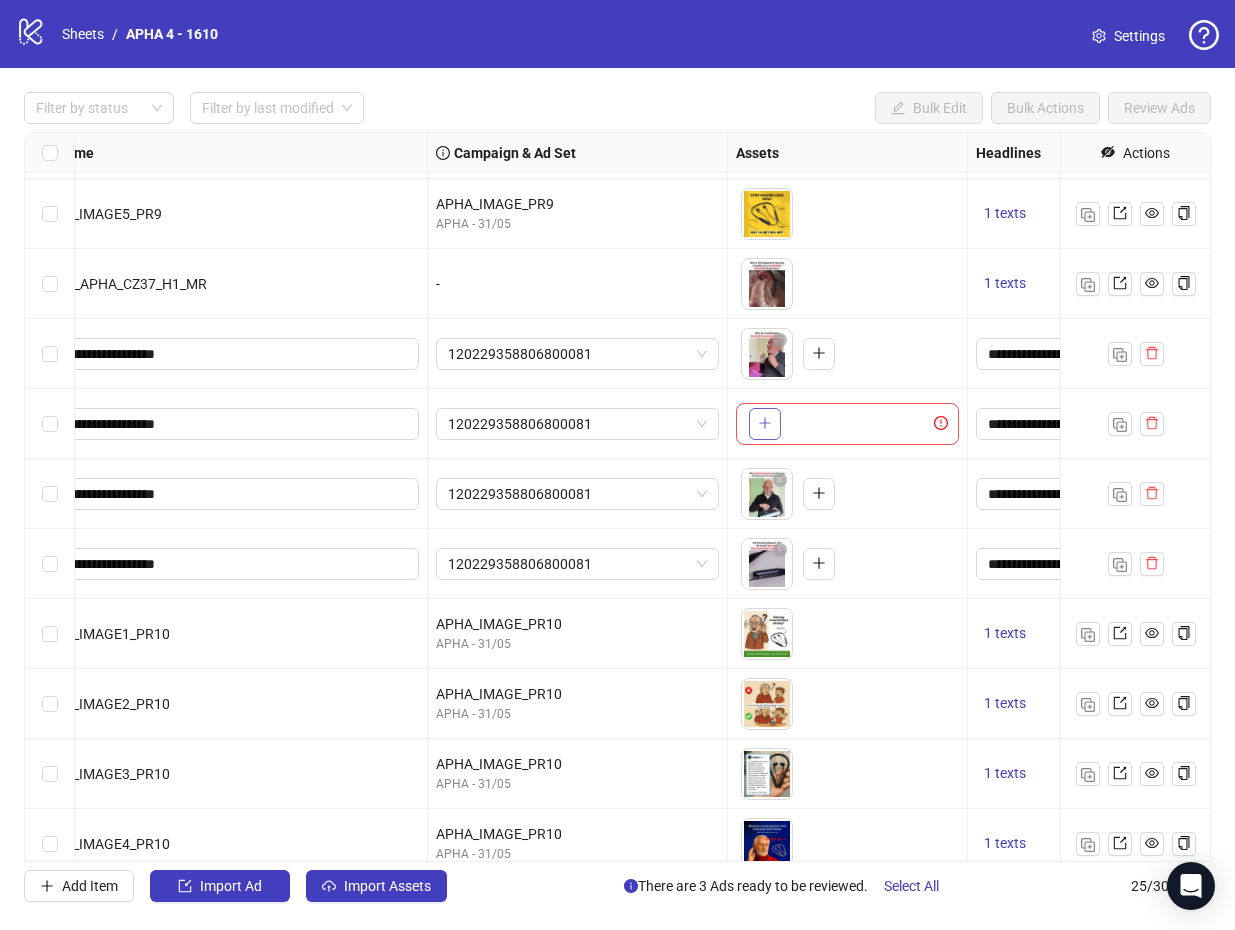 click at bounding box center [765, 423] 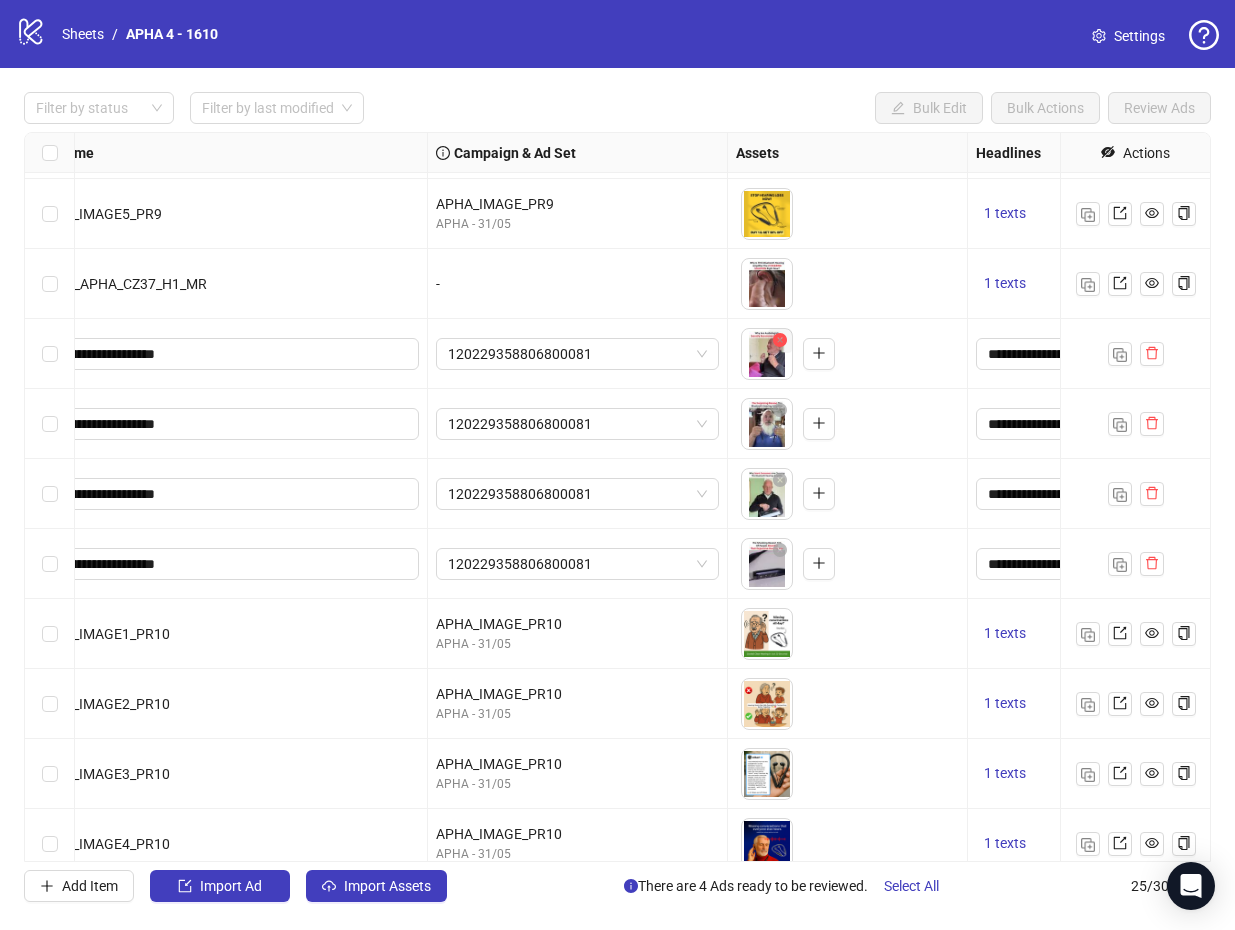 click at bounding box center [780, 340] 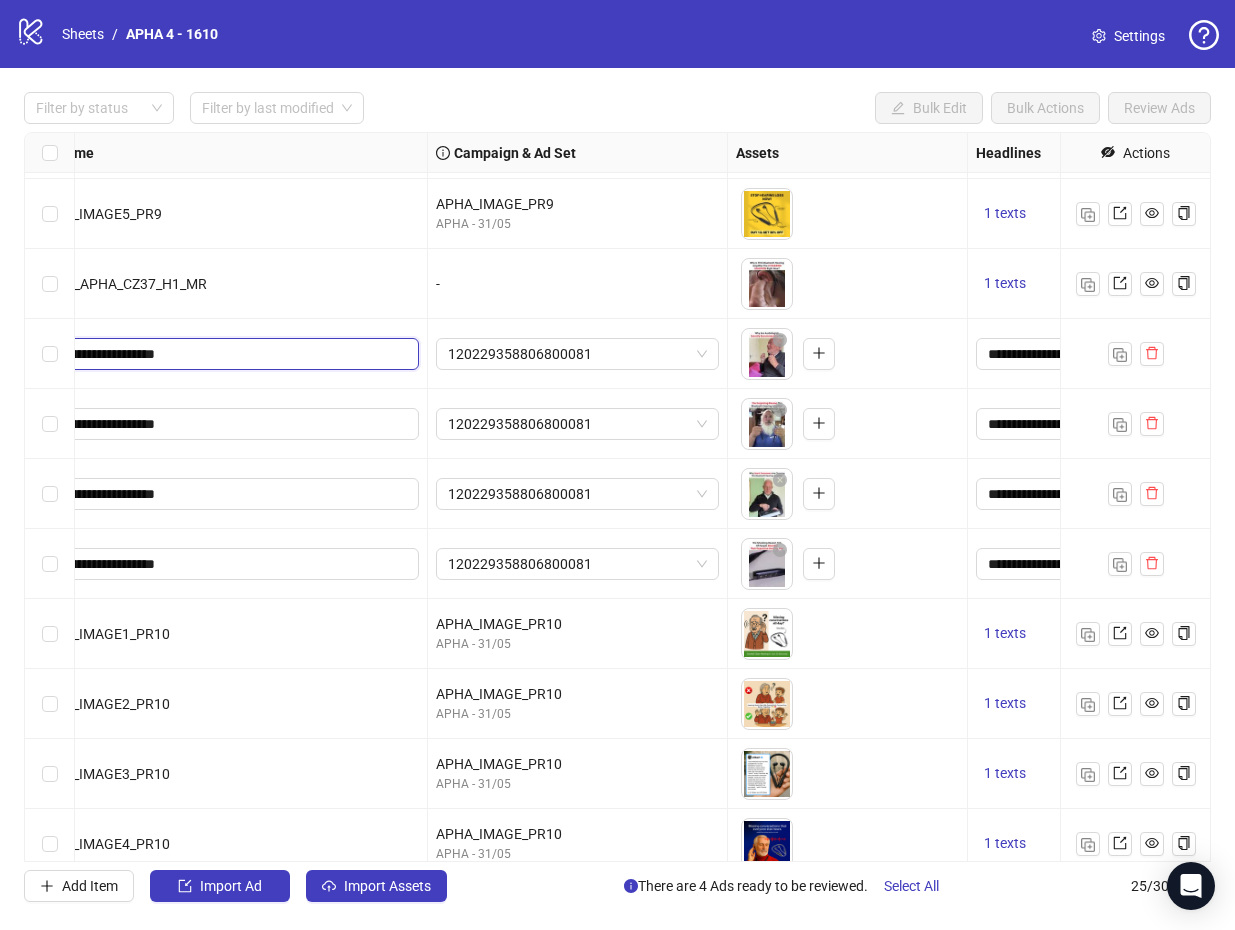 click on "**********" at bounding box center (225, 354) 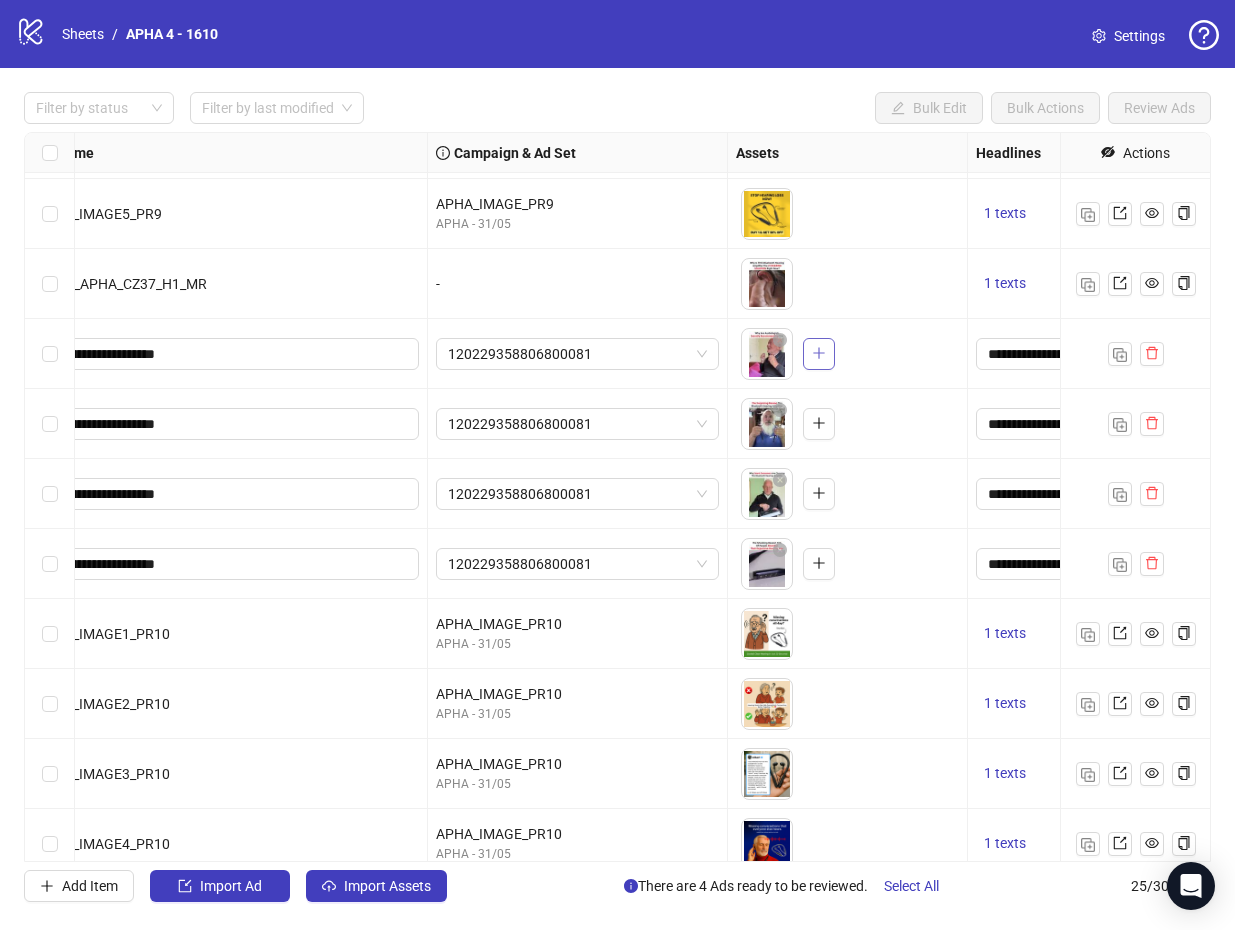 click at bounding box center [819, 353] 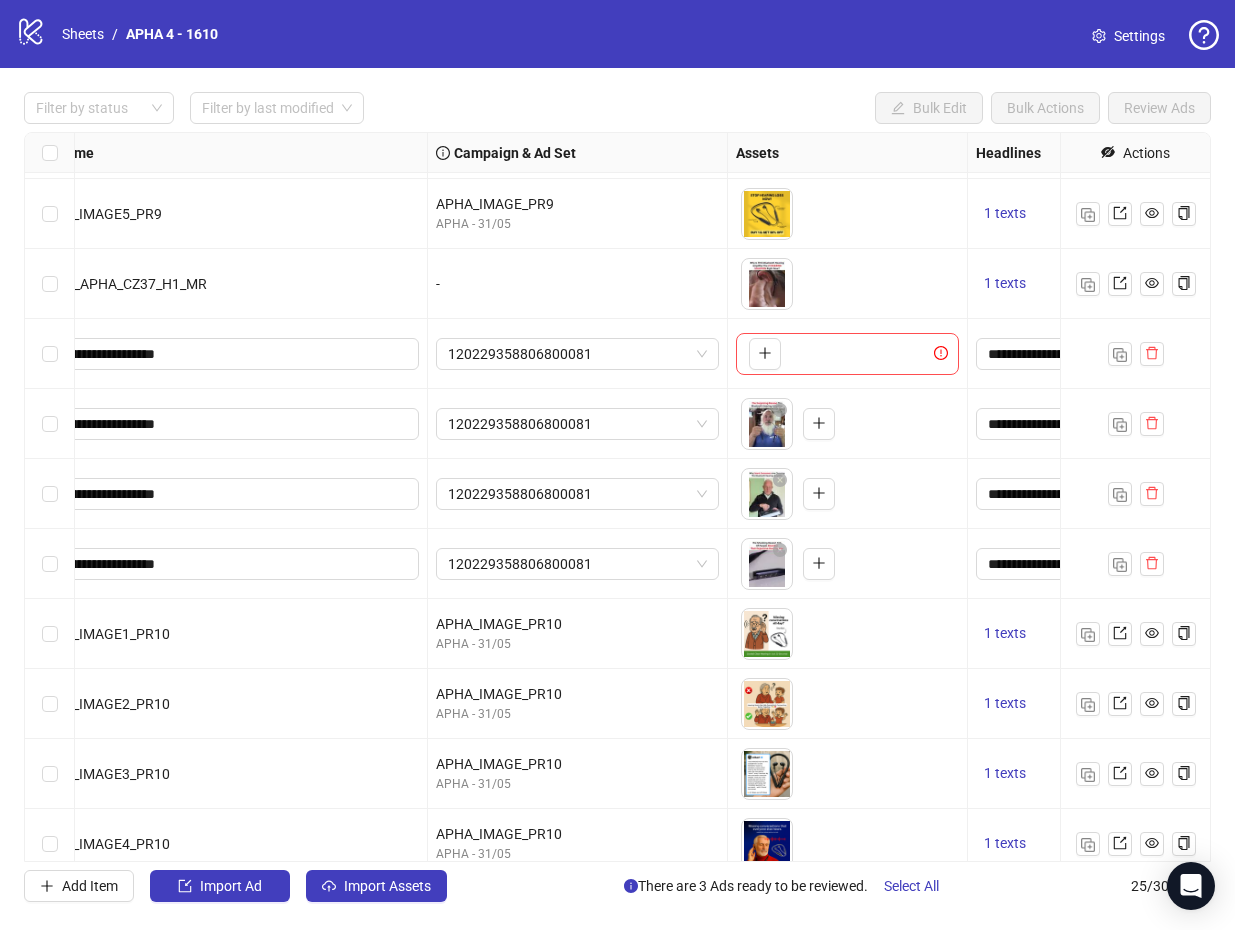 type 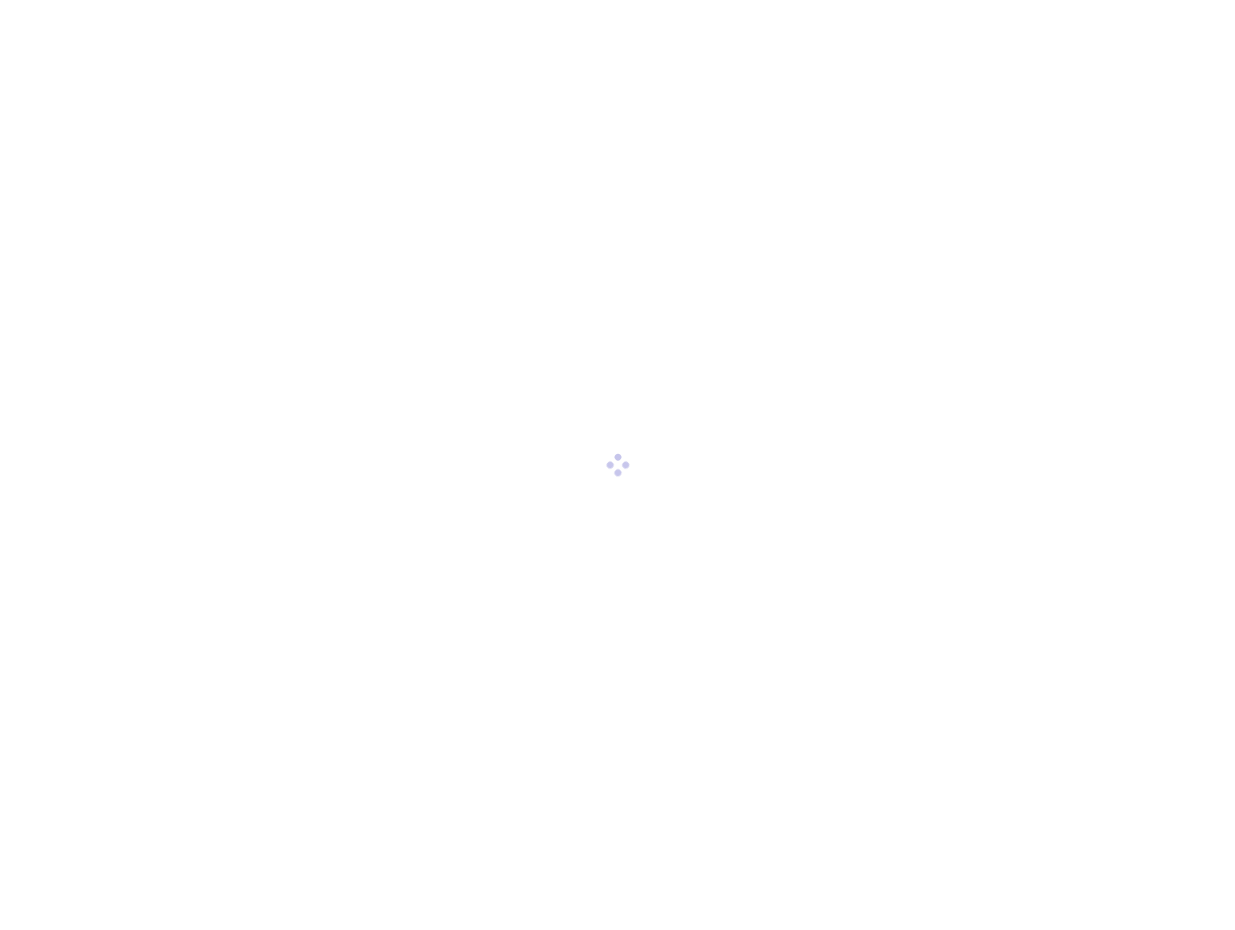 scroll, scrollTop: 0, scrollLeft: 0, axis: both 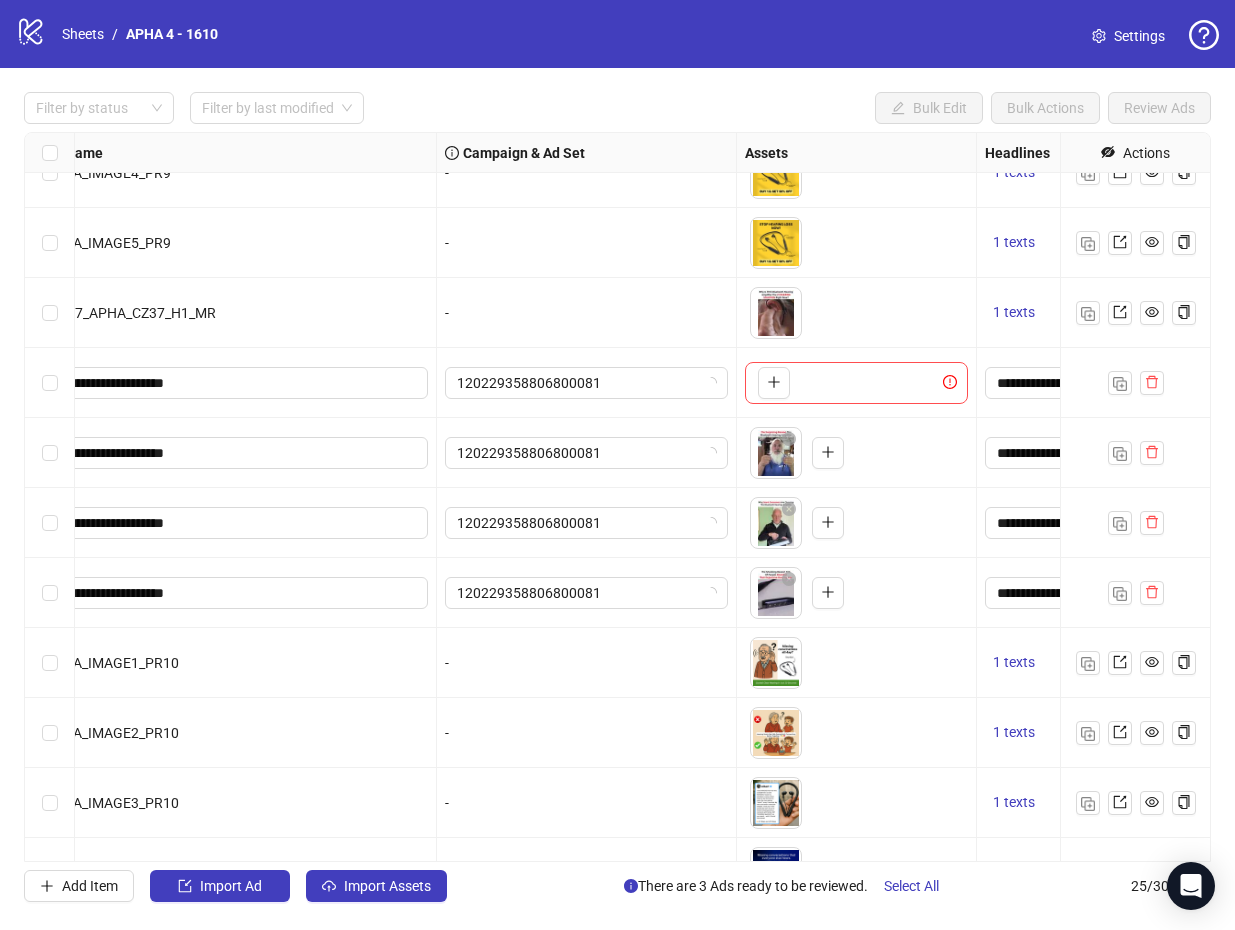 click on "To pick up a draggable item, press the space bar.
While dragging, use the arrow keys to move the item.
Press space again to drop the item in its new position, or press escape to cancel." at bounding box center (770, 383) 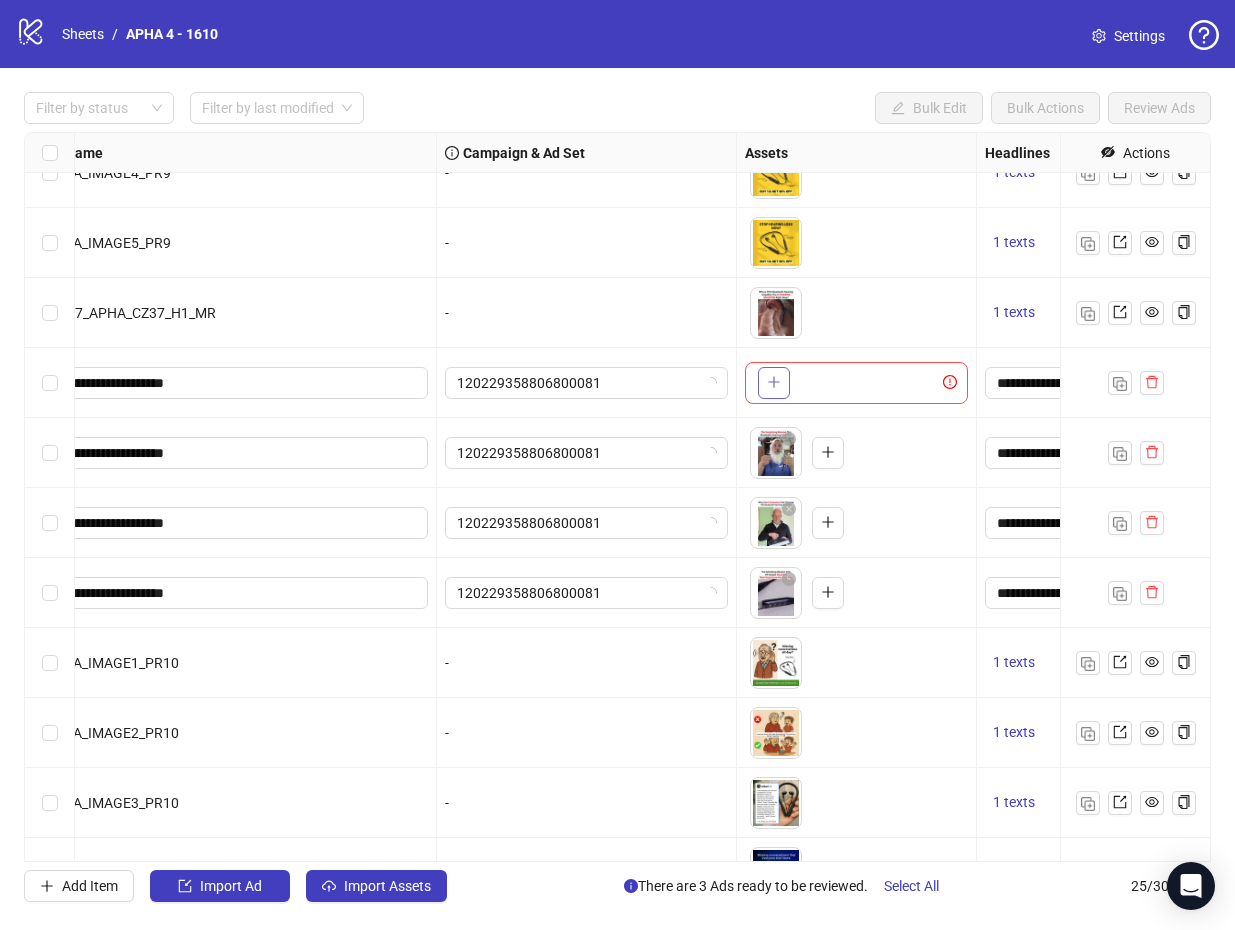 click at bounding box center [774, 382] 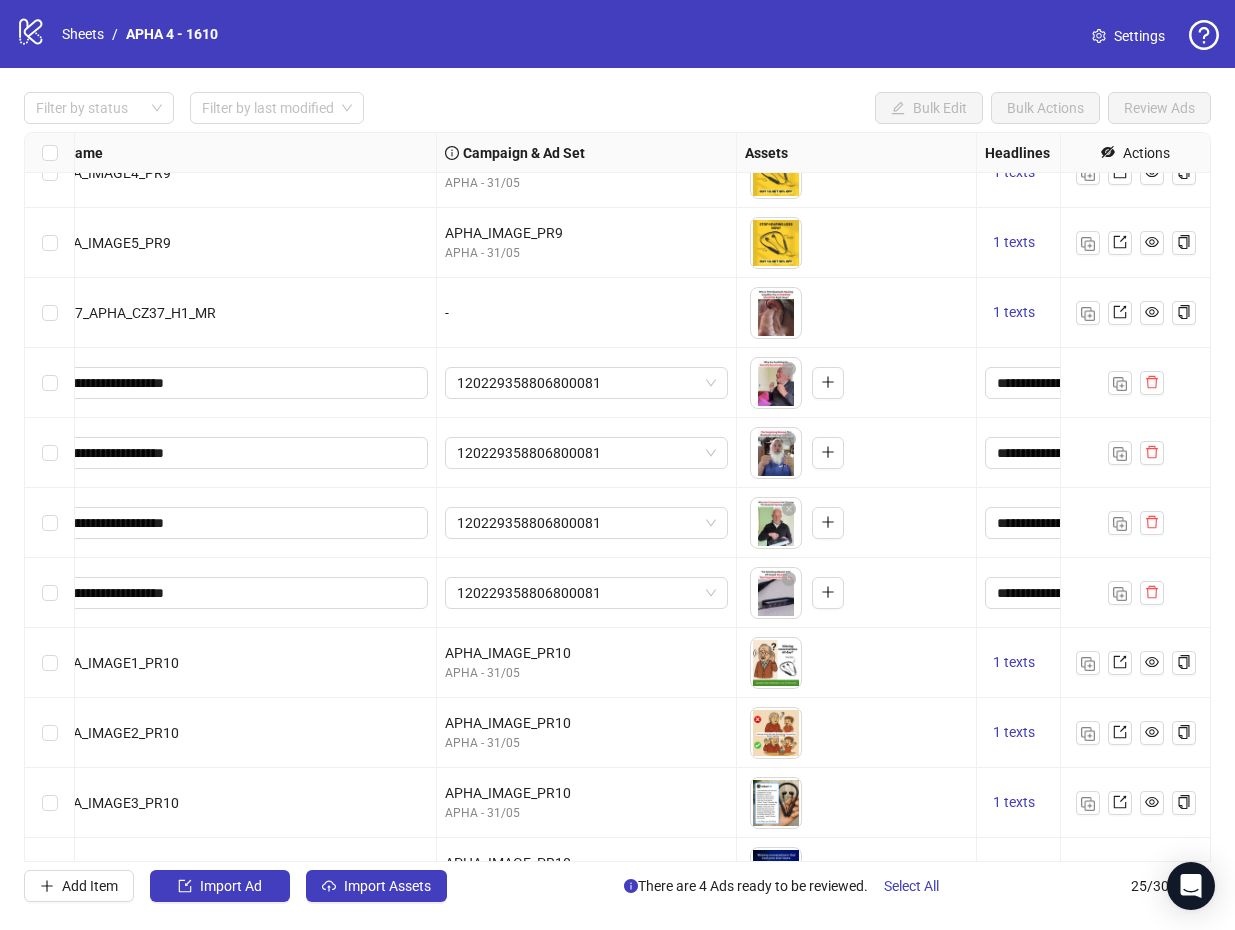 type 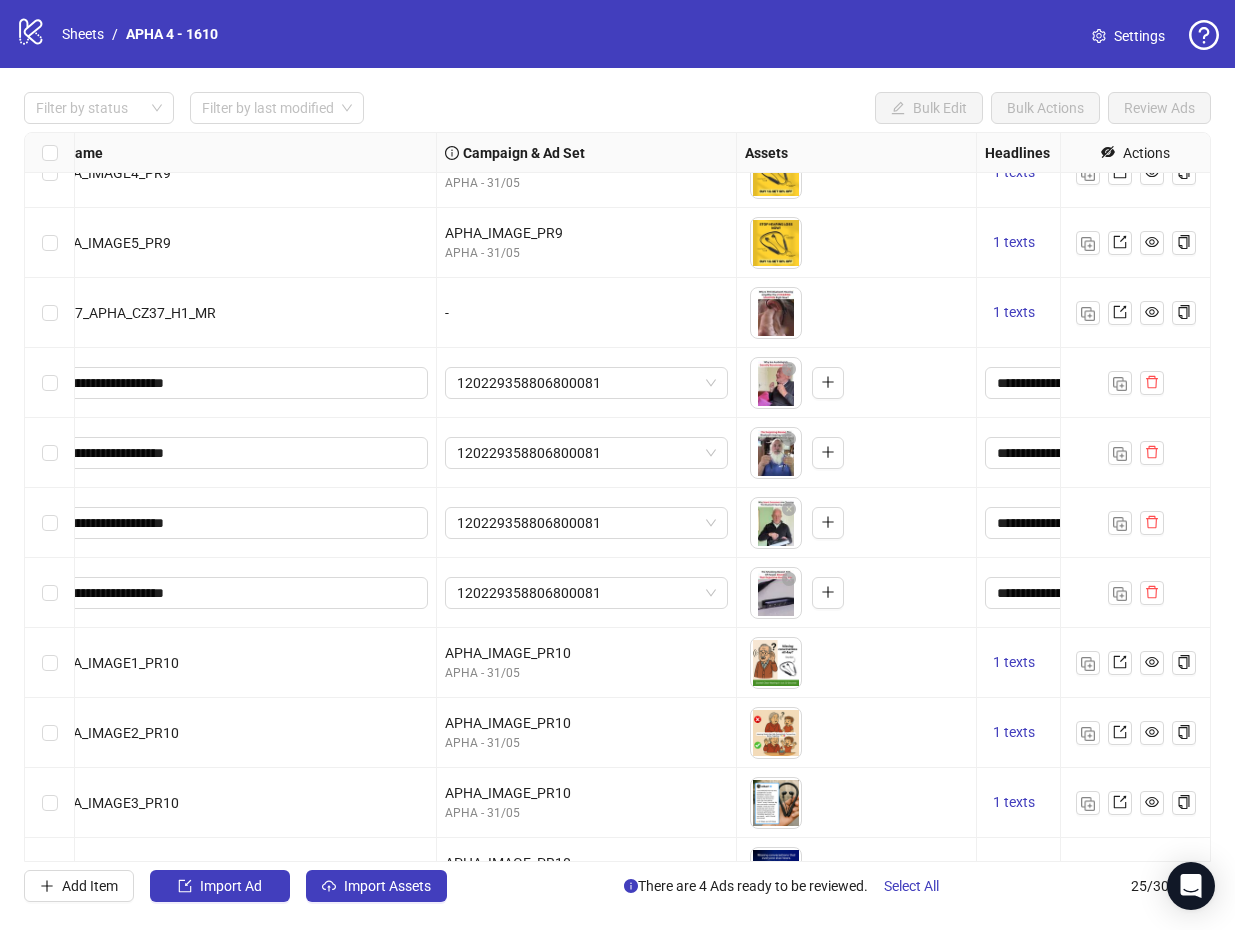 click at bounding box center (50, 593) 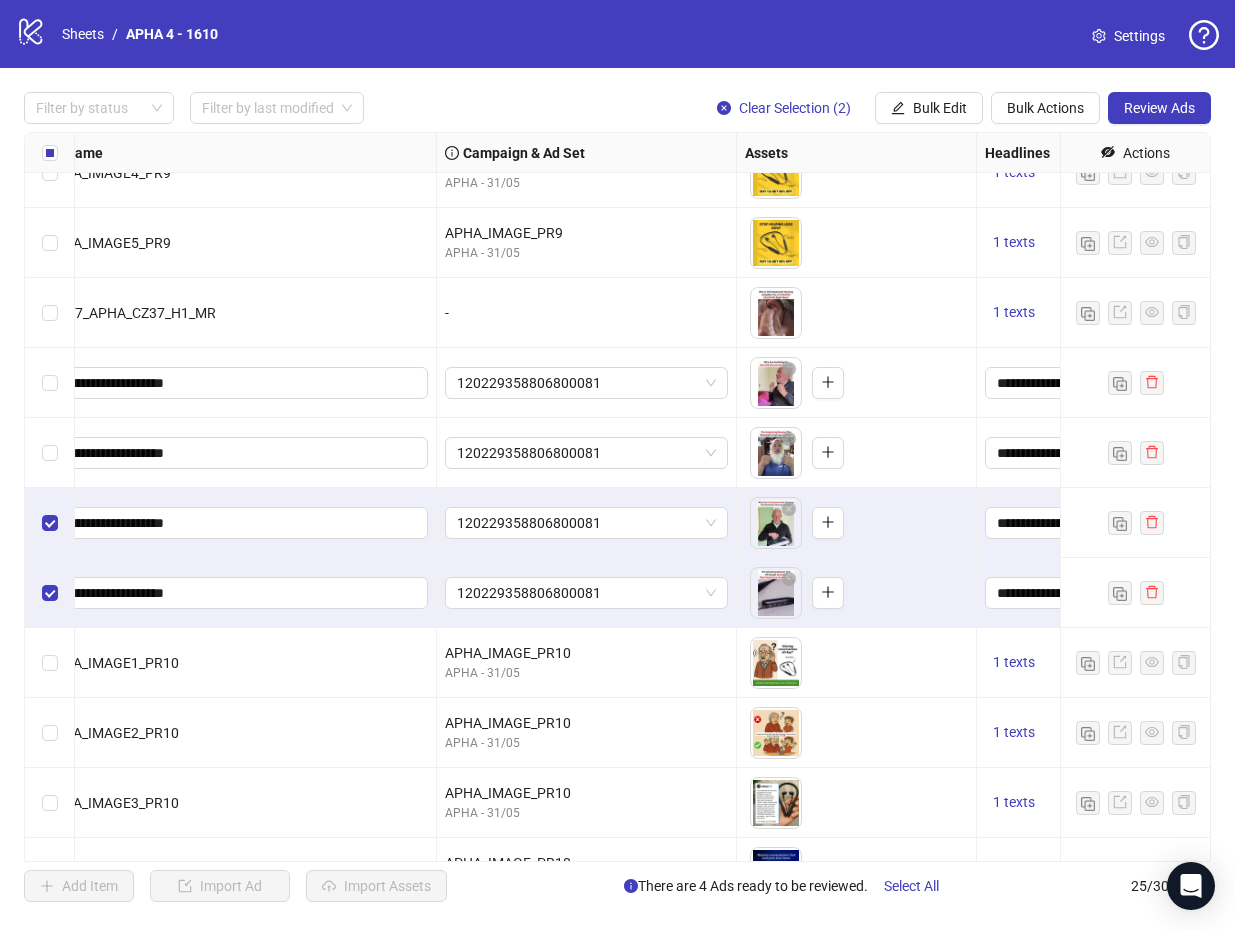 click at bounding box center (50, 453) 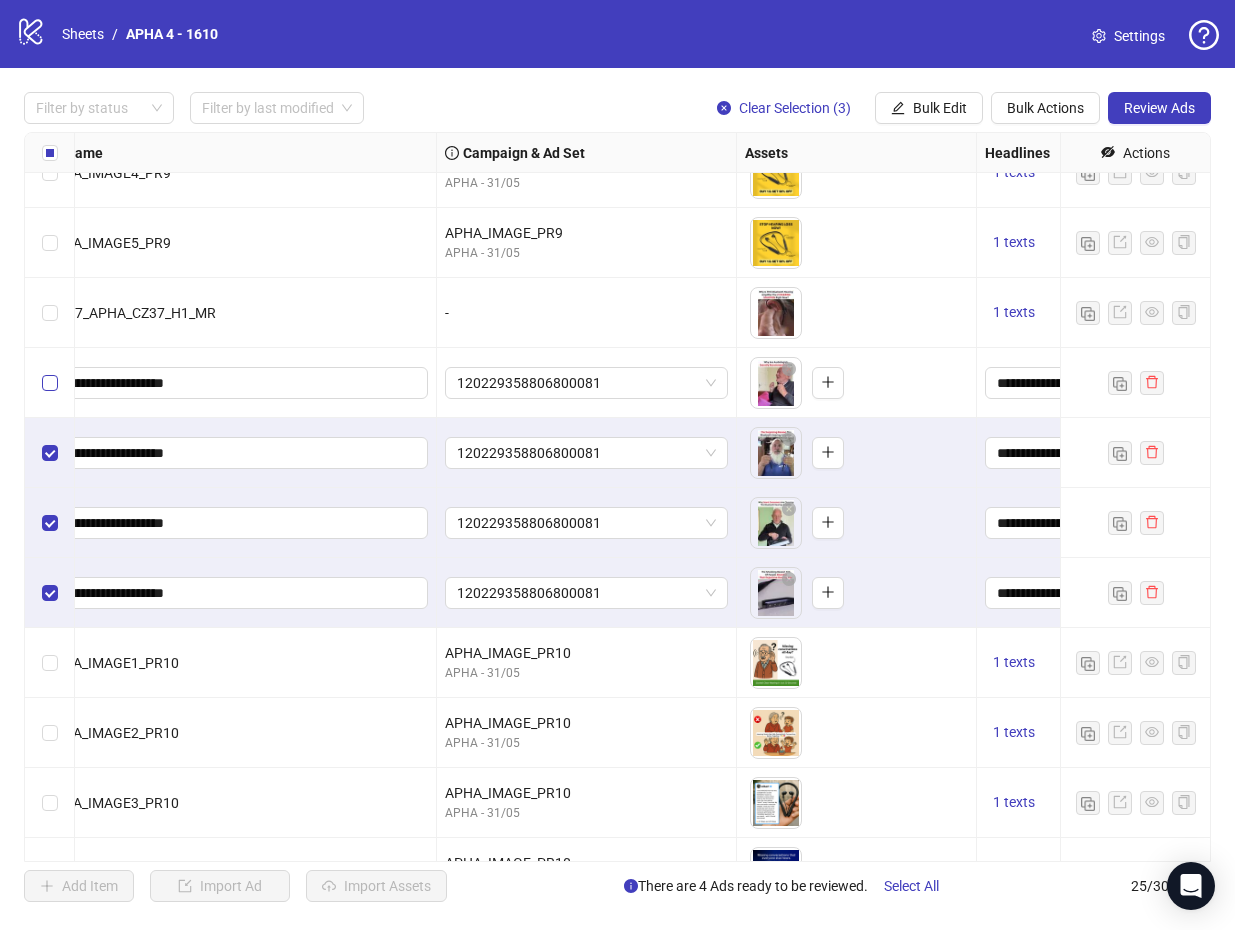 click at bounding box center (50, 383) 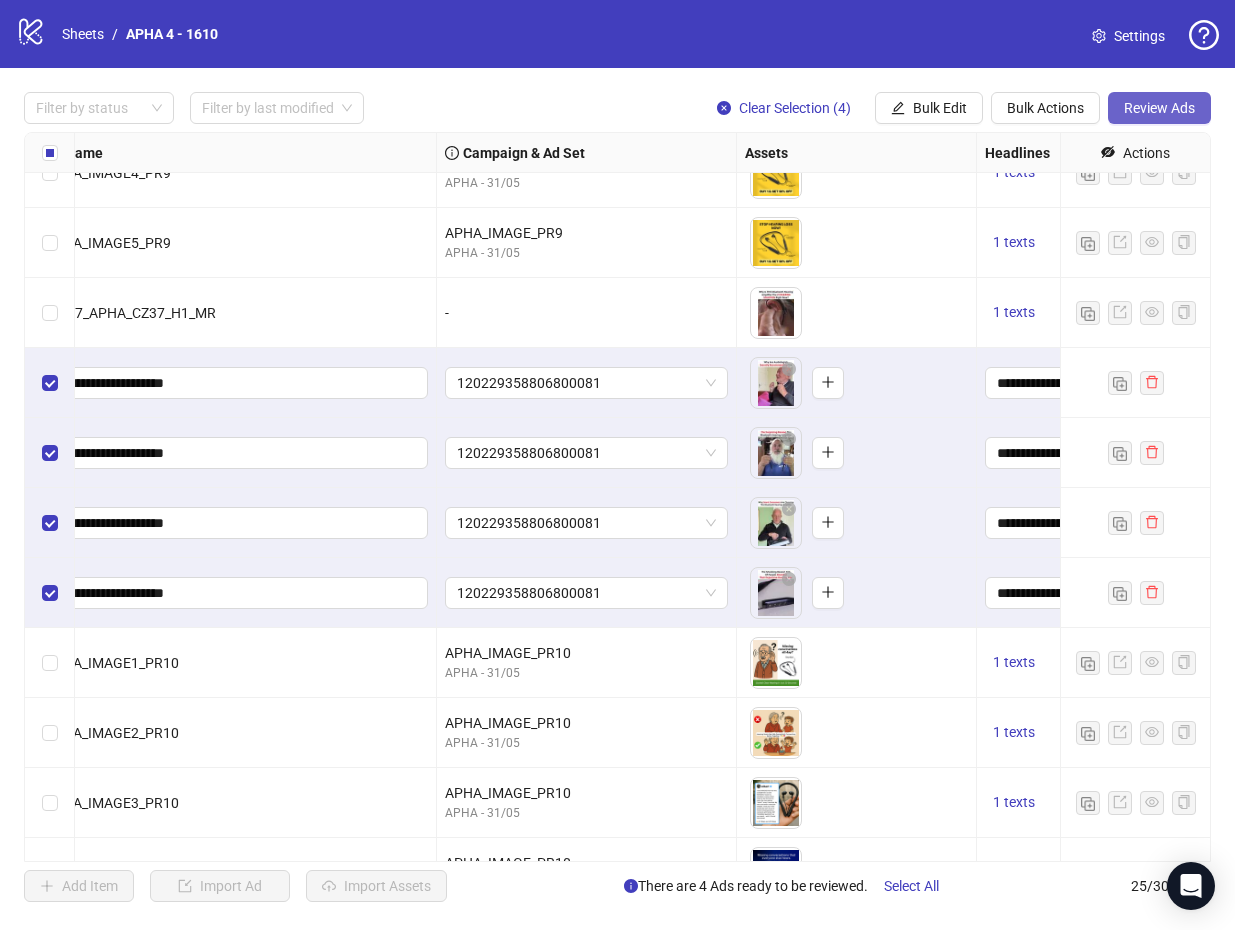 click on "Review Ads" at bounding box center [1159, 108] 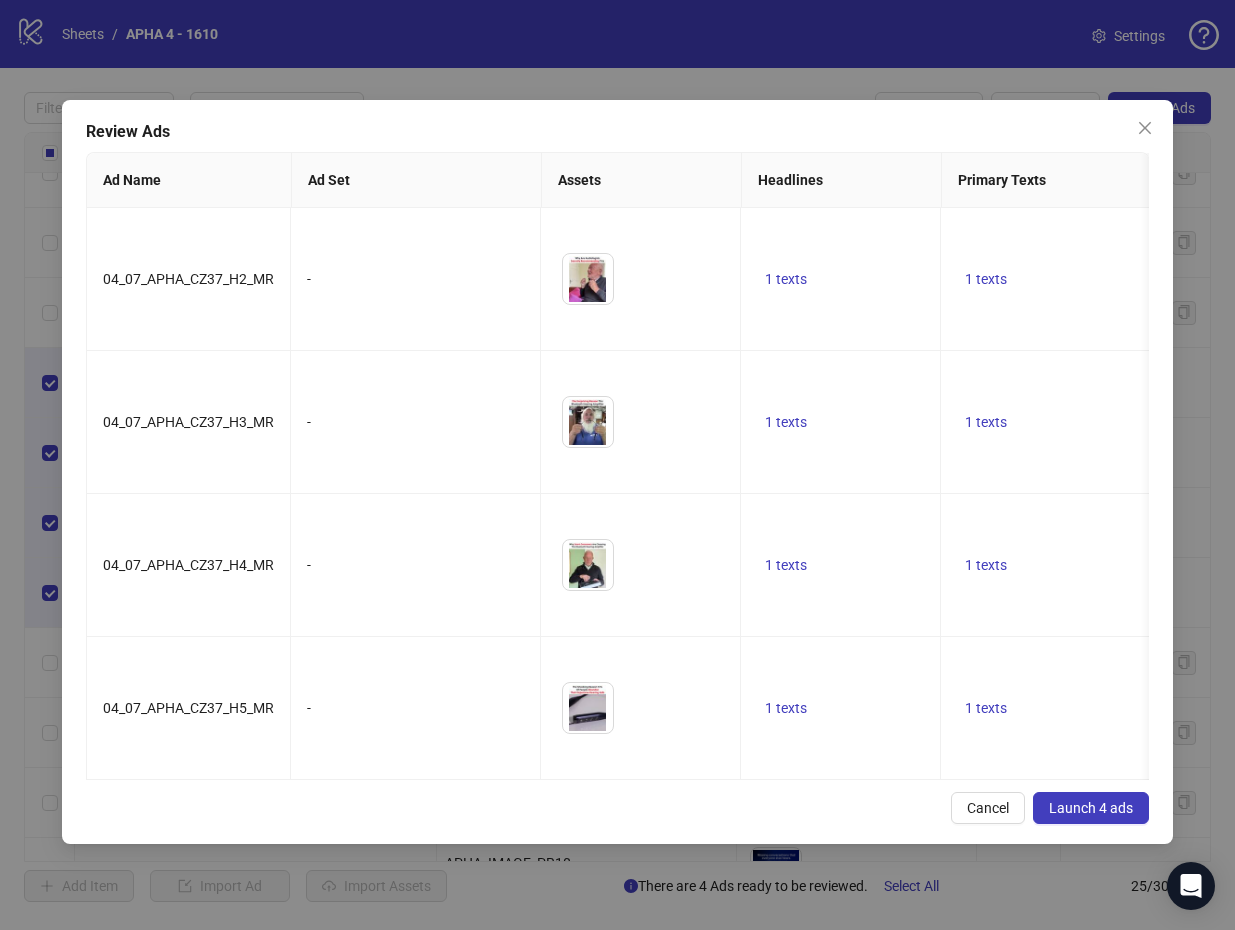 click on "Launch 4 ads" at bounding box center (1091, 808) 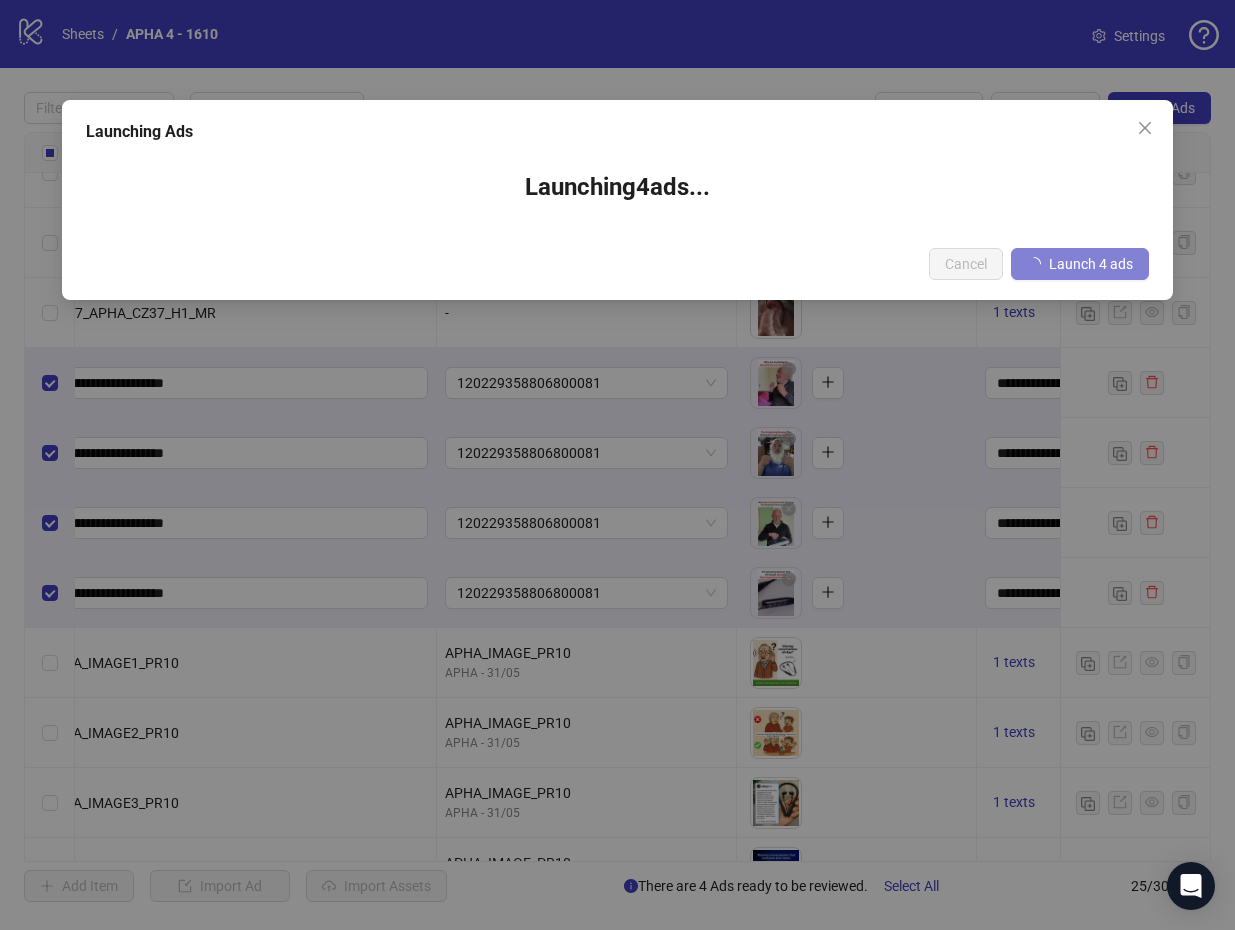 type 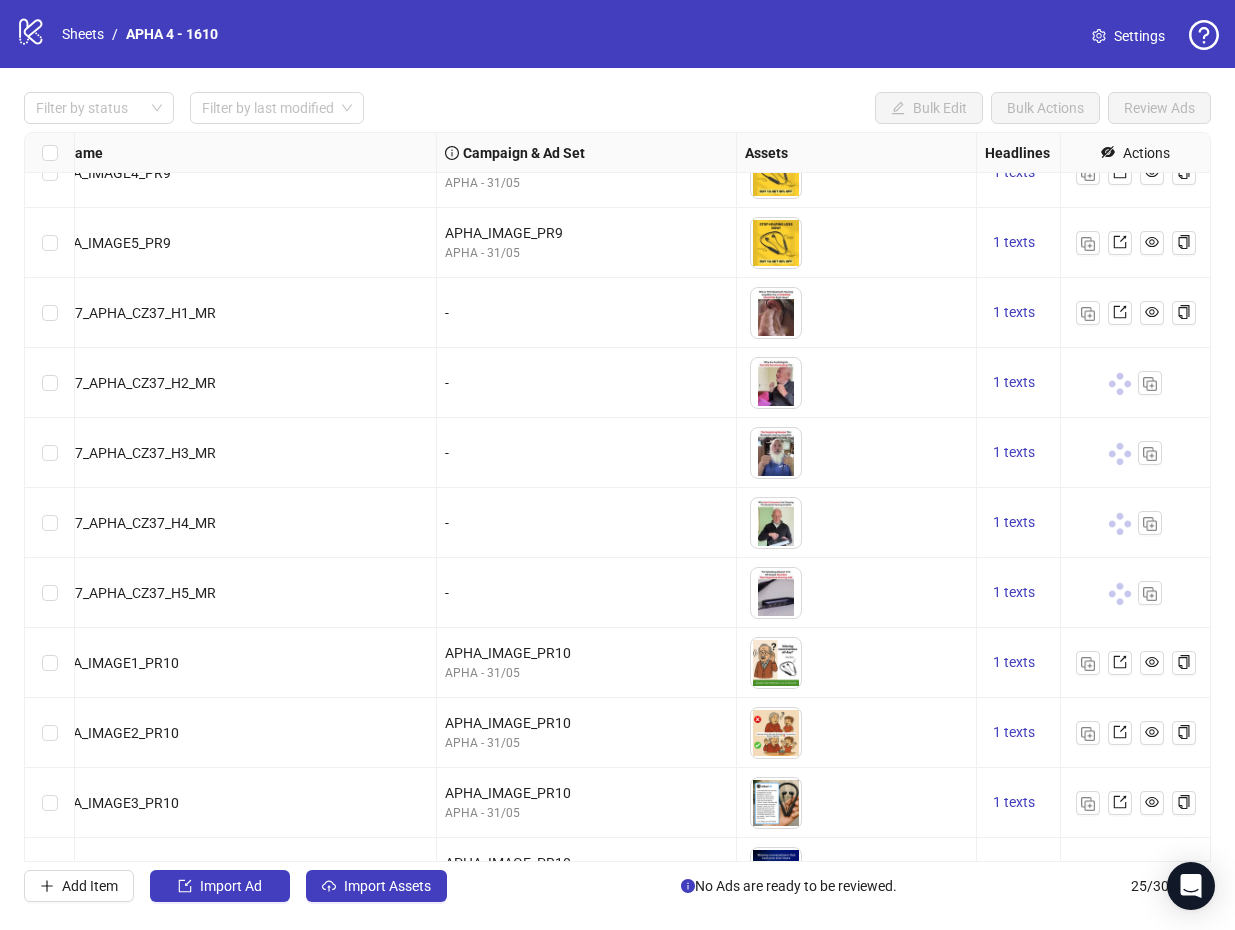 click on "Filter by status Filter by last modified Bulk Edit Bulk Actions Review Ads Ad Format Ad Name Campaign & Ad Set Assets Headlines Primary Texts Descriptions Destination URL App Product Page ID Display URL Leadgen Form Product Set ID Call to Action Actions Single image APHA_IMAGE2_PR9 APHA_IMAGE_PR9 APHA - 31/05
To pick up a draggable item, press the space bar.
While dragging, use the arrow keys to move the item.
Press space again to drop the item in its new position, or press escape to cancel.
1 texts 1 texts Single image APHA_IMAGE3_PR9 APHA_IMAGE_PR9 APHA - 31/05
To pick up a draggable item, press the space bar.
While dragging, use the arrow keys to move the item.
Press space again to drop the item in its new position, or press escape to cancel.
1 texts 1 texts Single image APHA_IMAGE4_PR9 APHA_IMAGE_PR9 APHA - 31/05 1 texts 1 texts Single image APHA_IMAGE5_PR9 APHA_IMAGE_PR9 APHA - 31/05 1 texts 1 texts Single video 04_07_APHA_CZ37_H1_MR - 1 texts 1 texts Single video - - -" at bounding box center (617, 497) 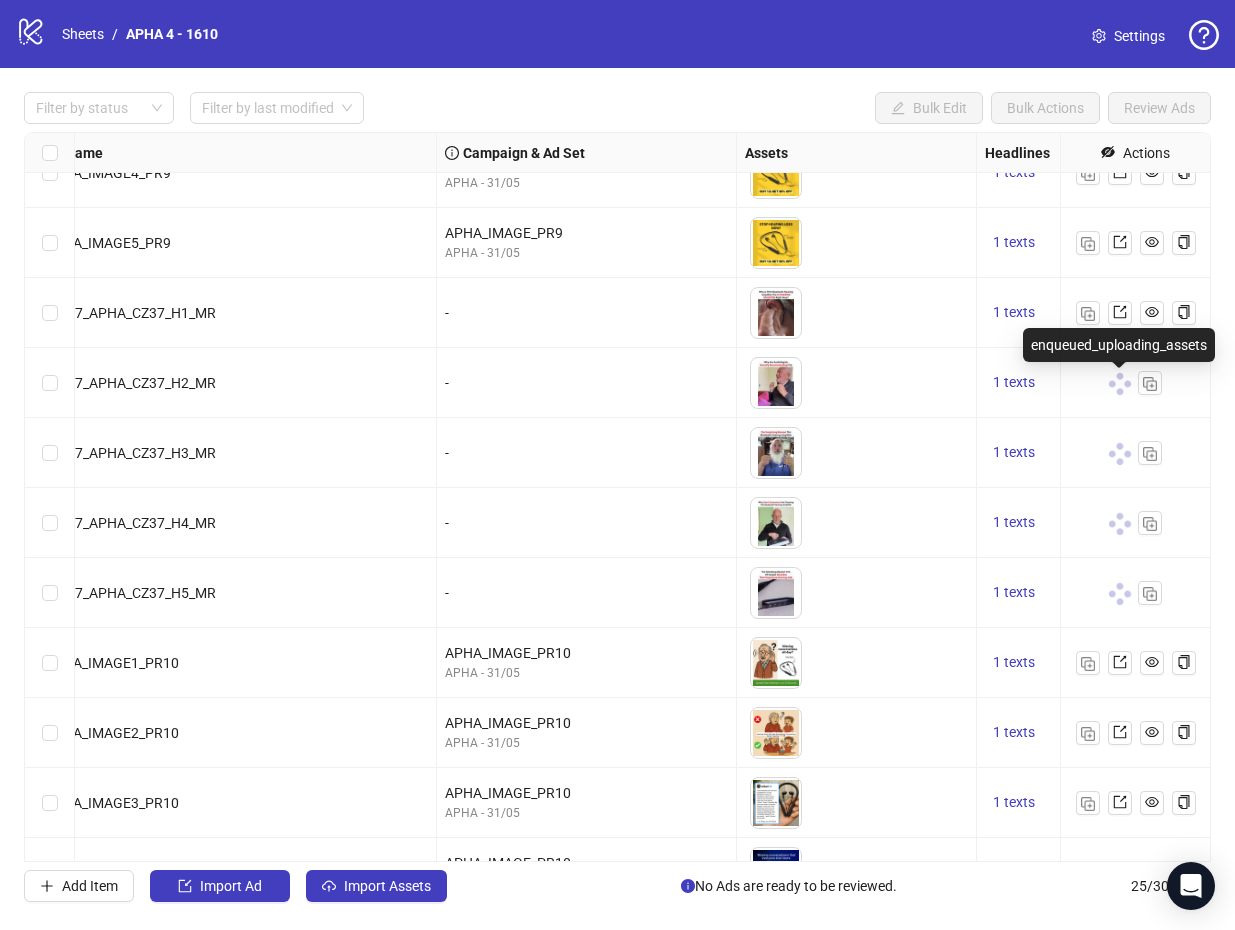 click at bounding box center [1119, 383] 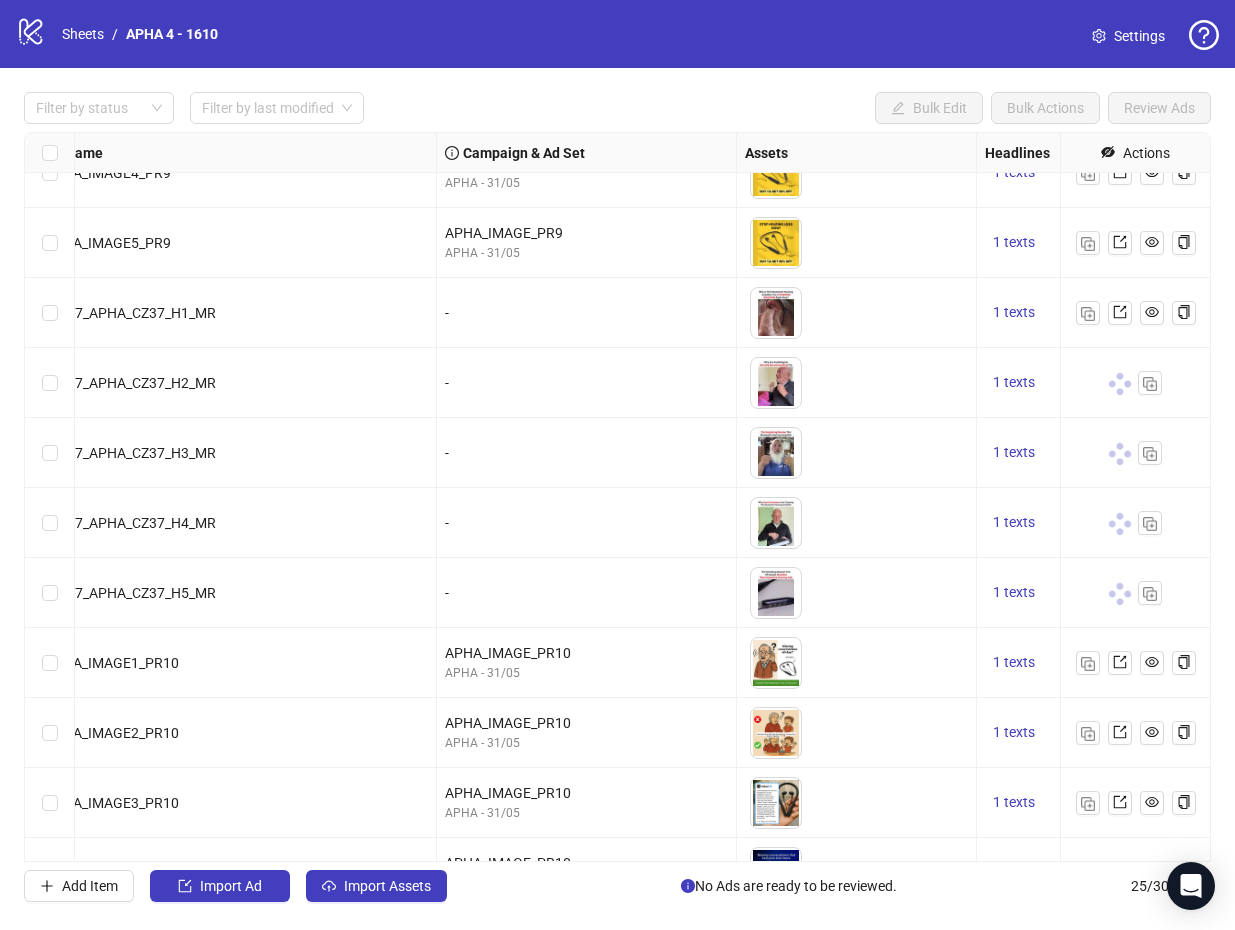 scroll, scrollTop: 945, scrollLeft: 362, axis: both 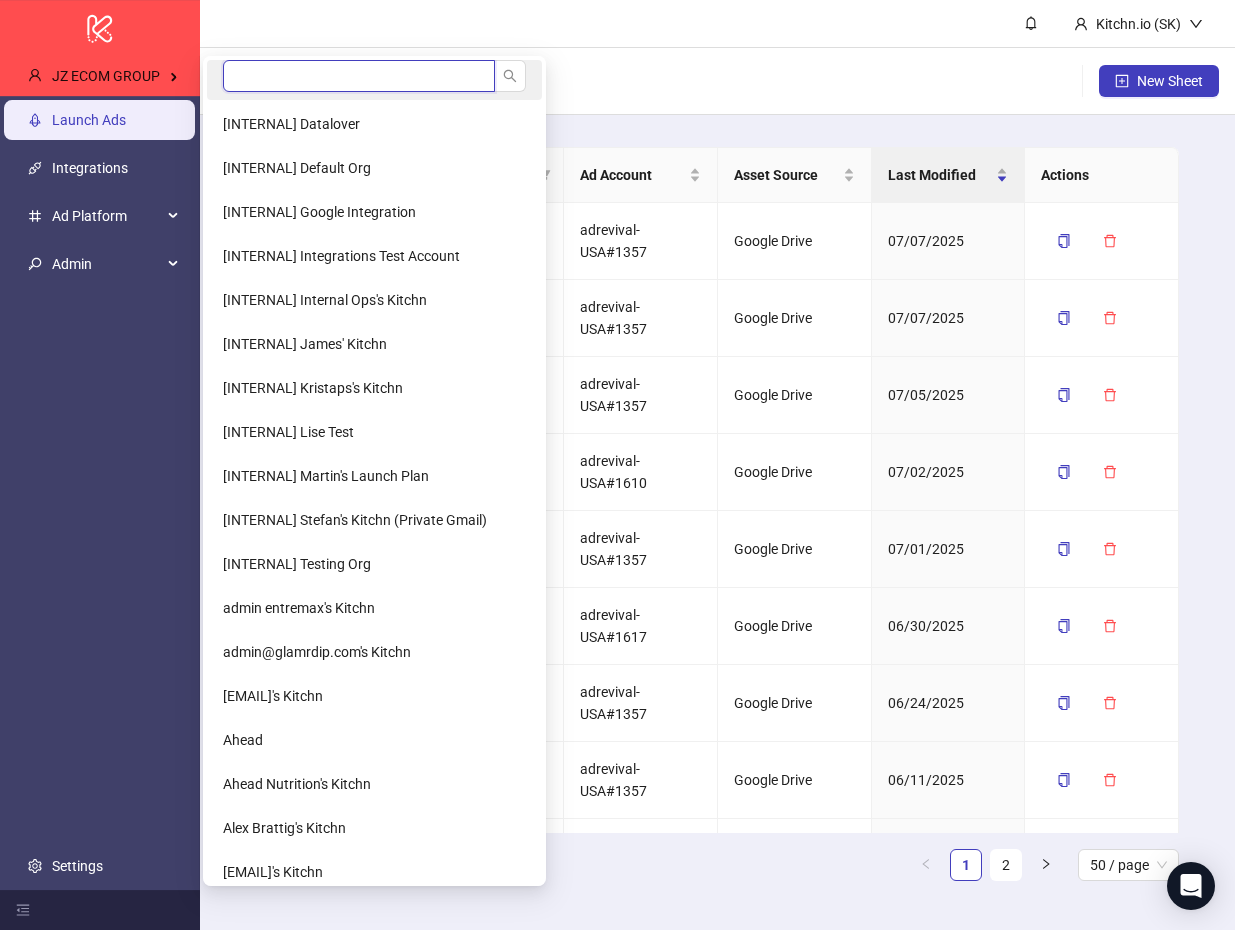 click at bounding box center [359, 76] 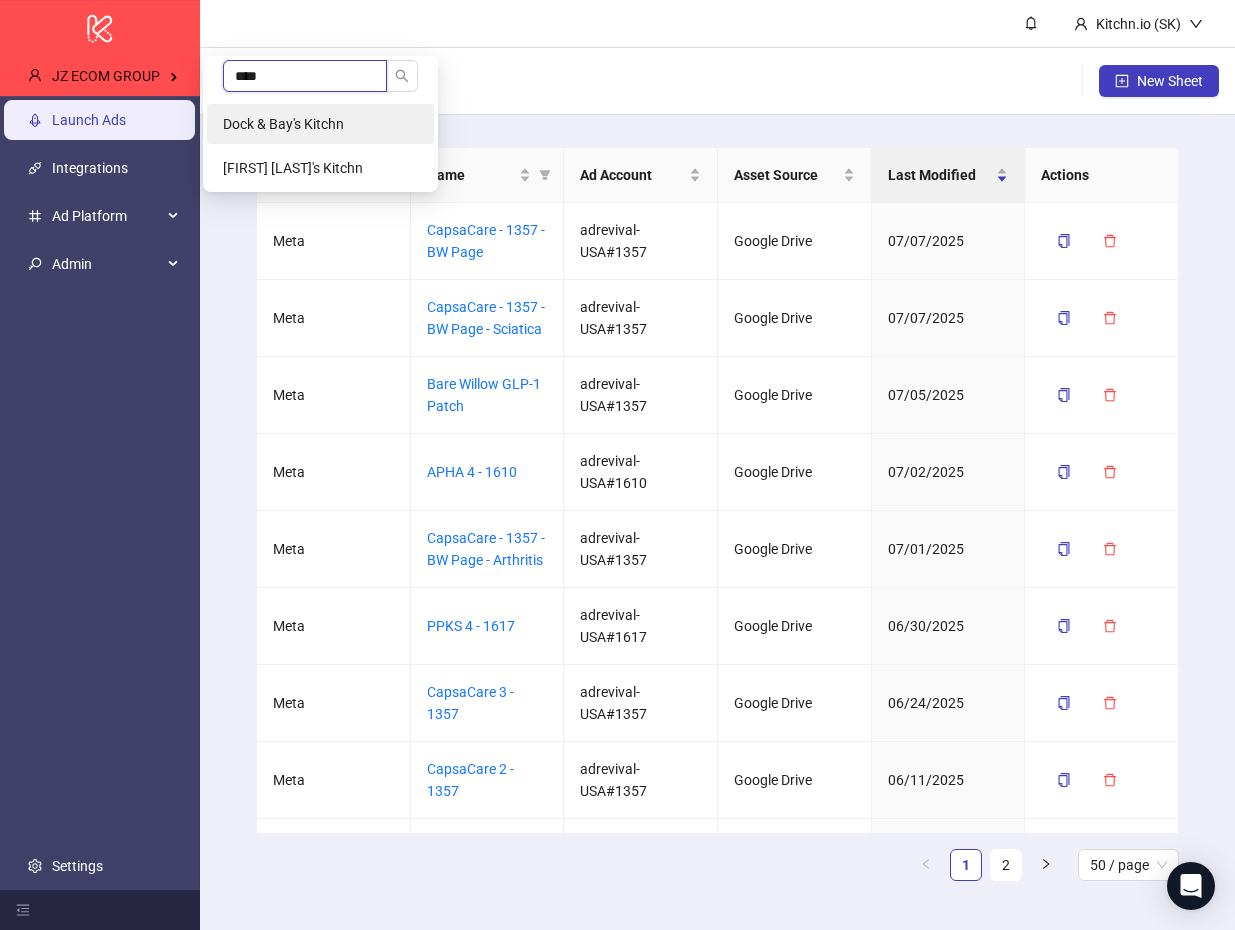 type on "****" 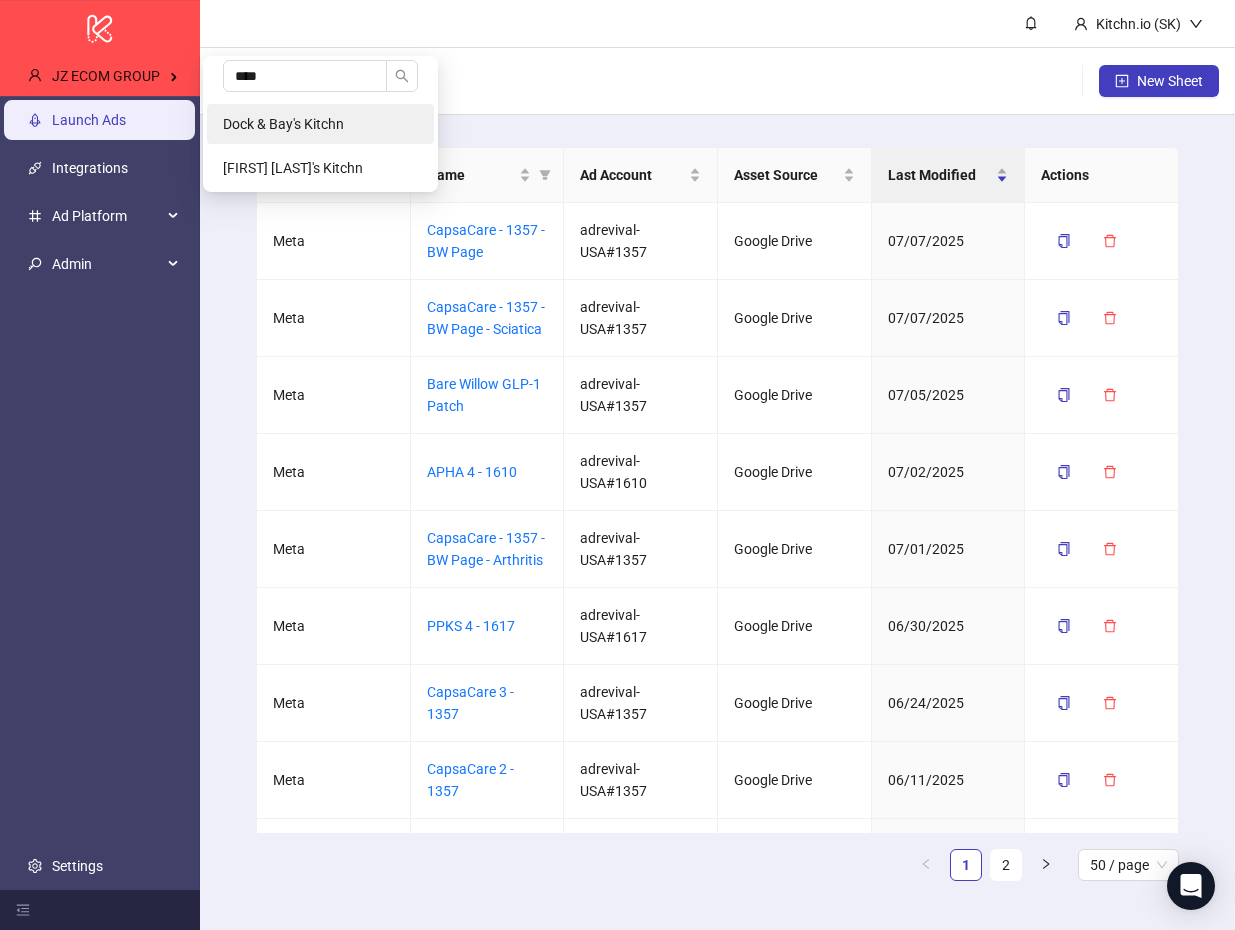 click on "Dock & Bay's Kitchn" at bounding box center (283, 124) 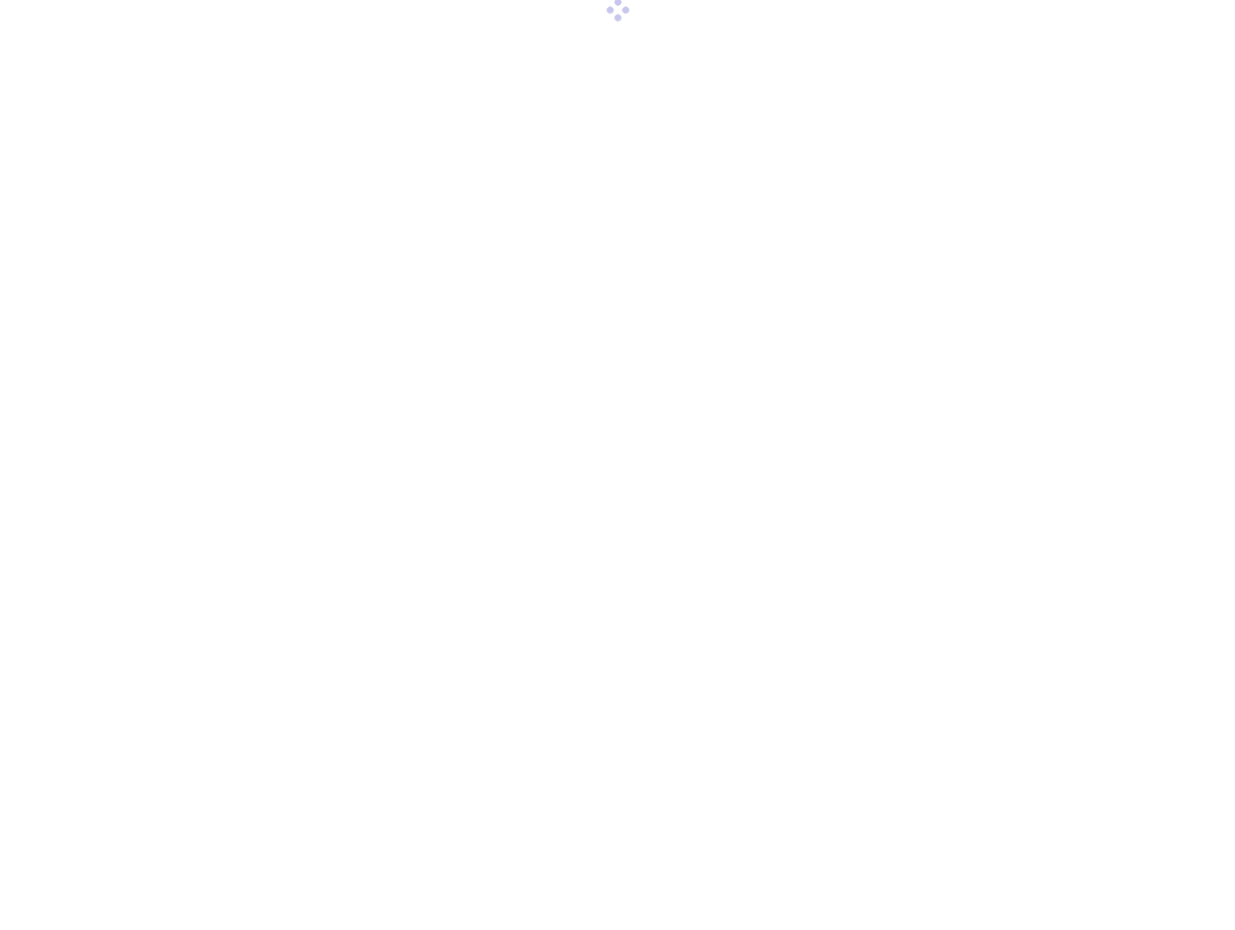 scroll, scrollTop: 0, scrollLeft: 0, axis: both 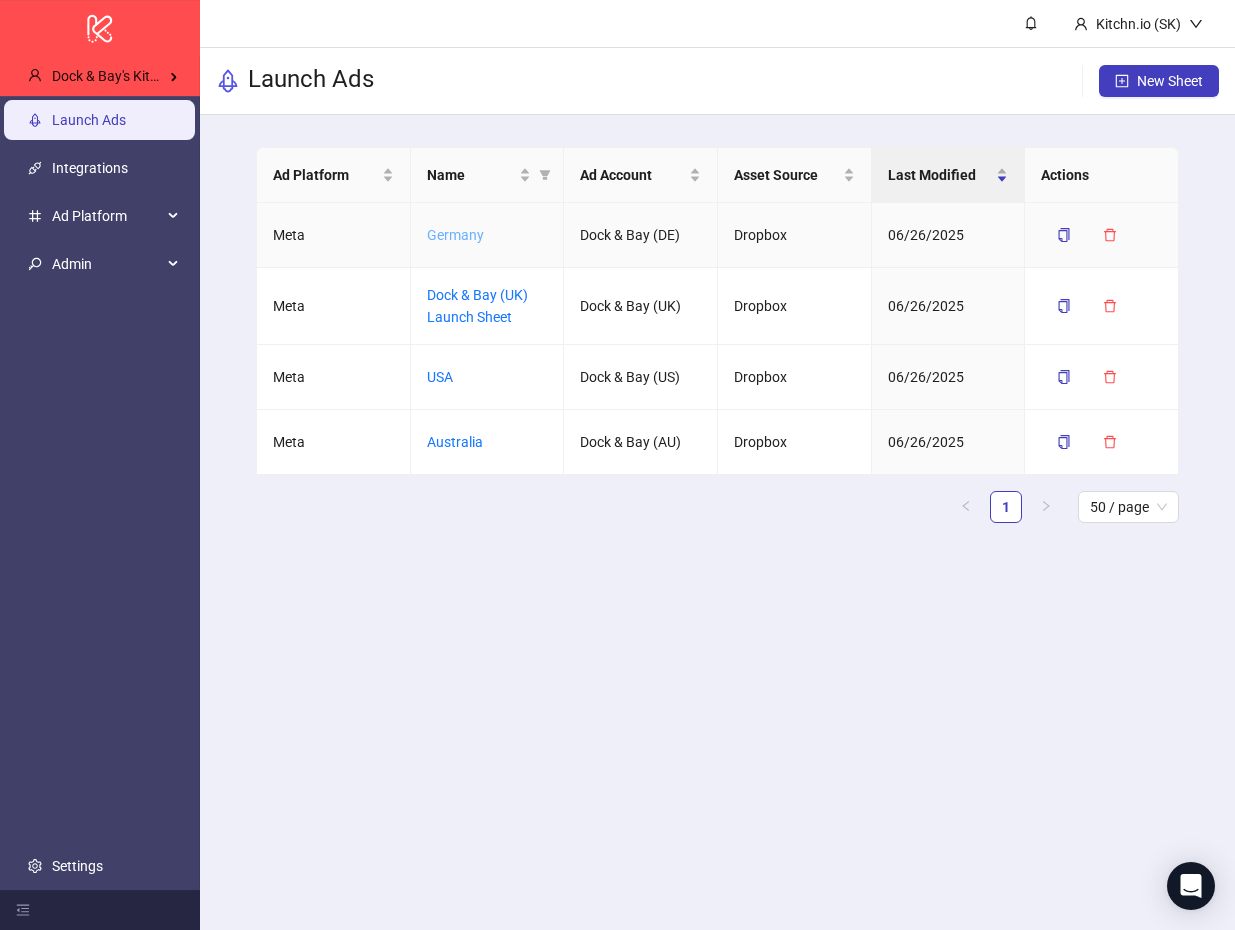 click on "Germany" at bounding box center [455, 235] 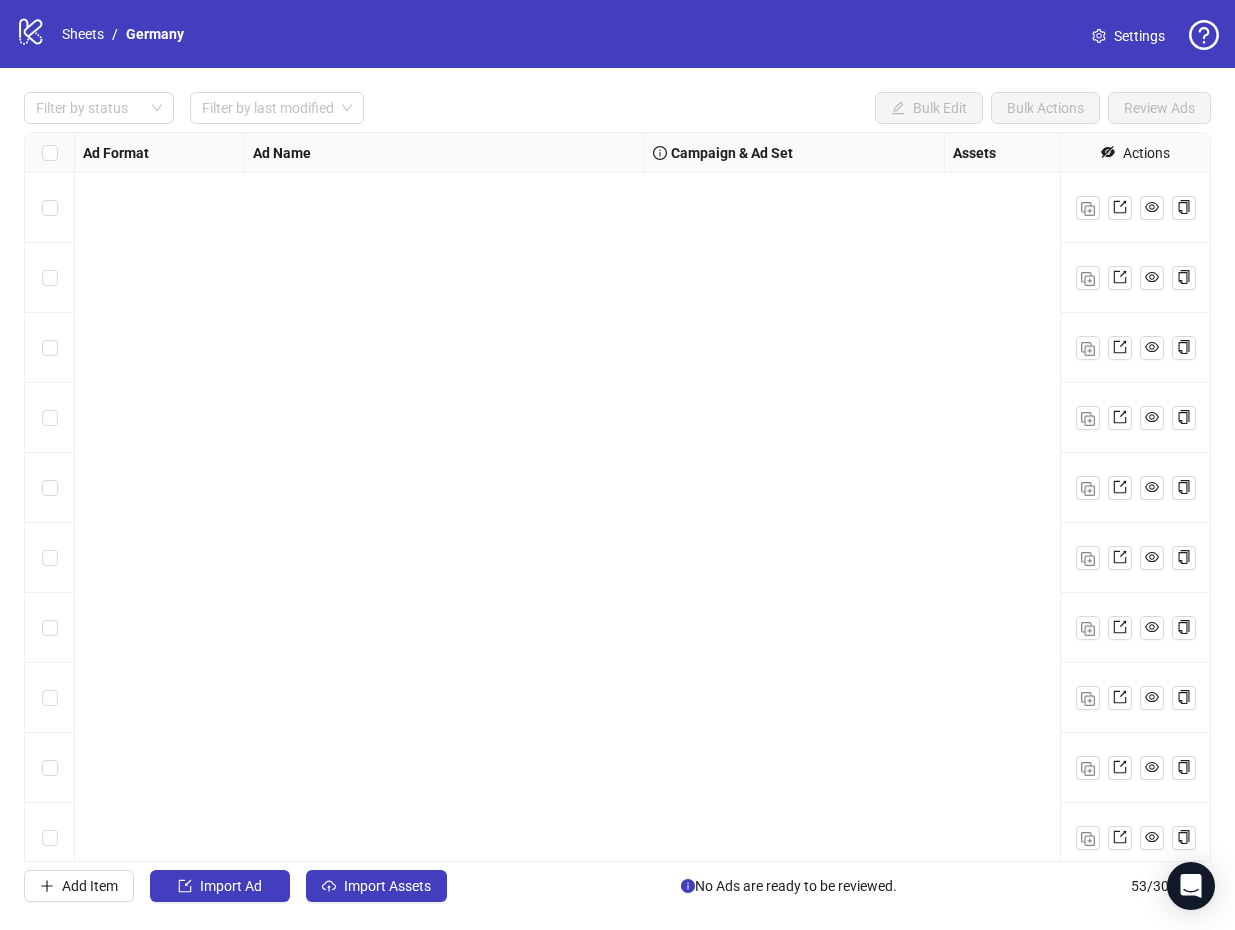 scroll, scrollTop: 3022, scrollLeft: 0, axis: vertical 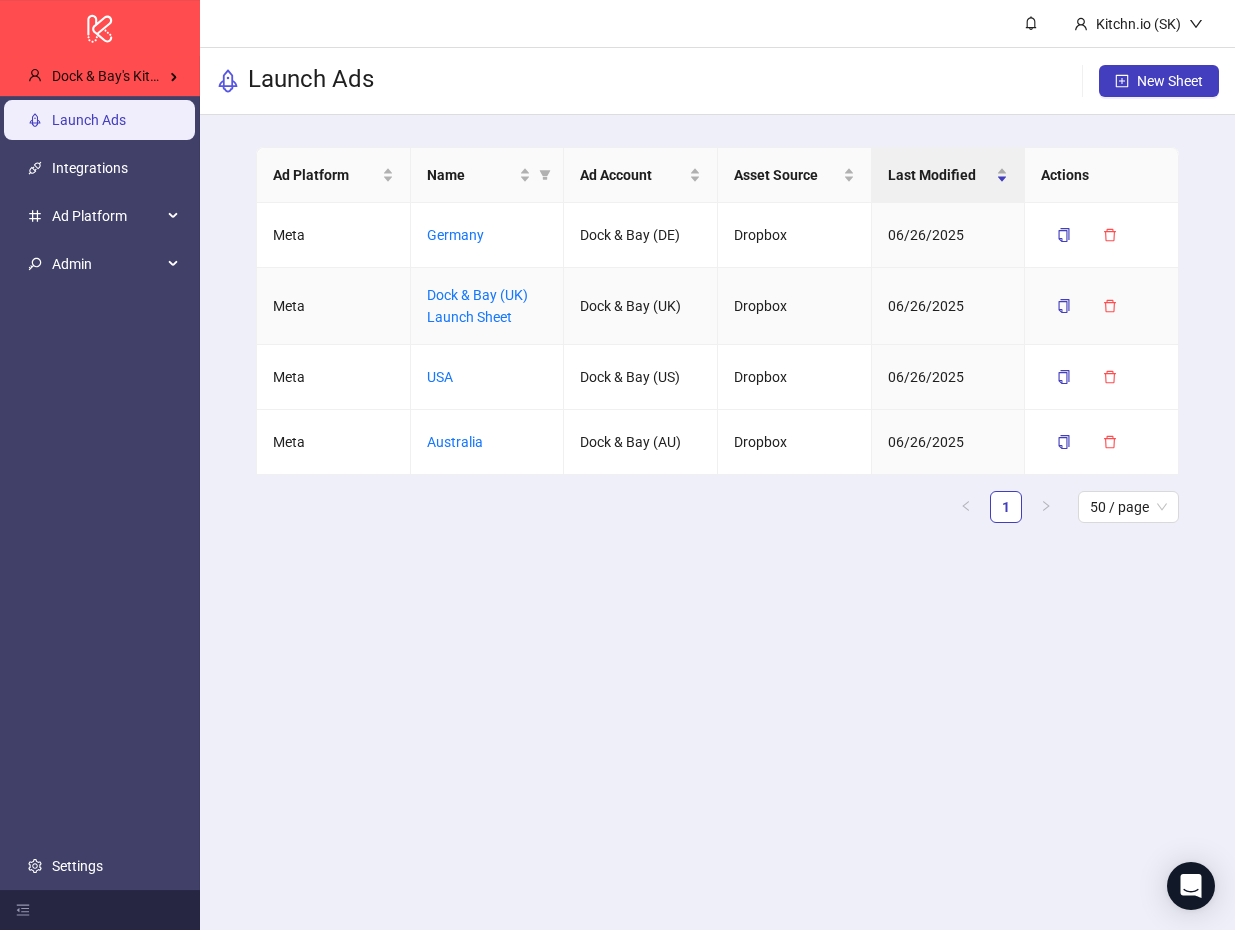 click on "Dock & Bay (UK) Launch Sheet" at bounding box center [488, 306] 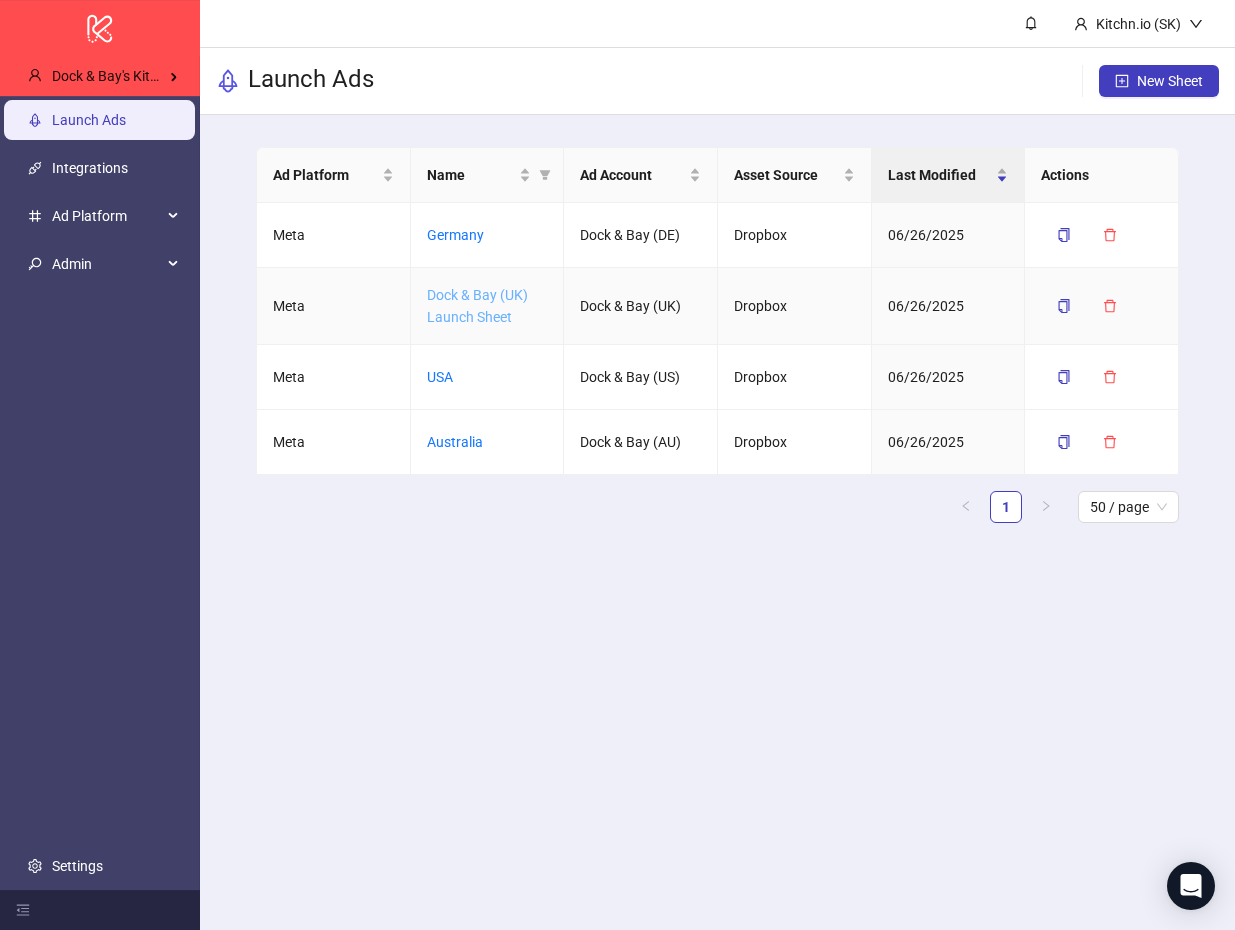 click on "Dock & Bay (UK) Launch Sheet" at bounding box center (477, 306) 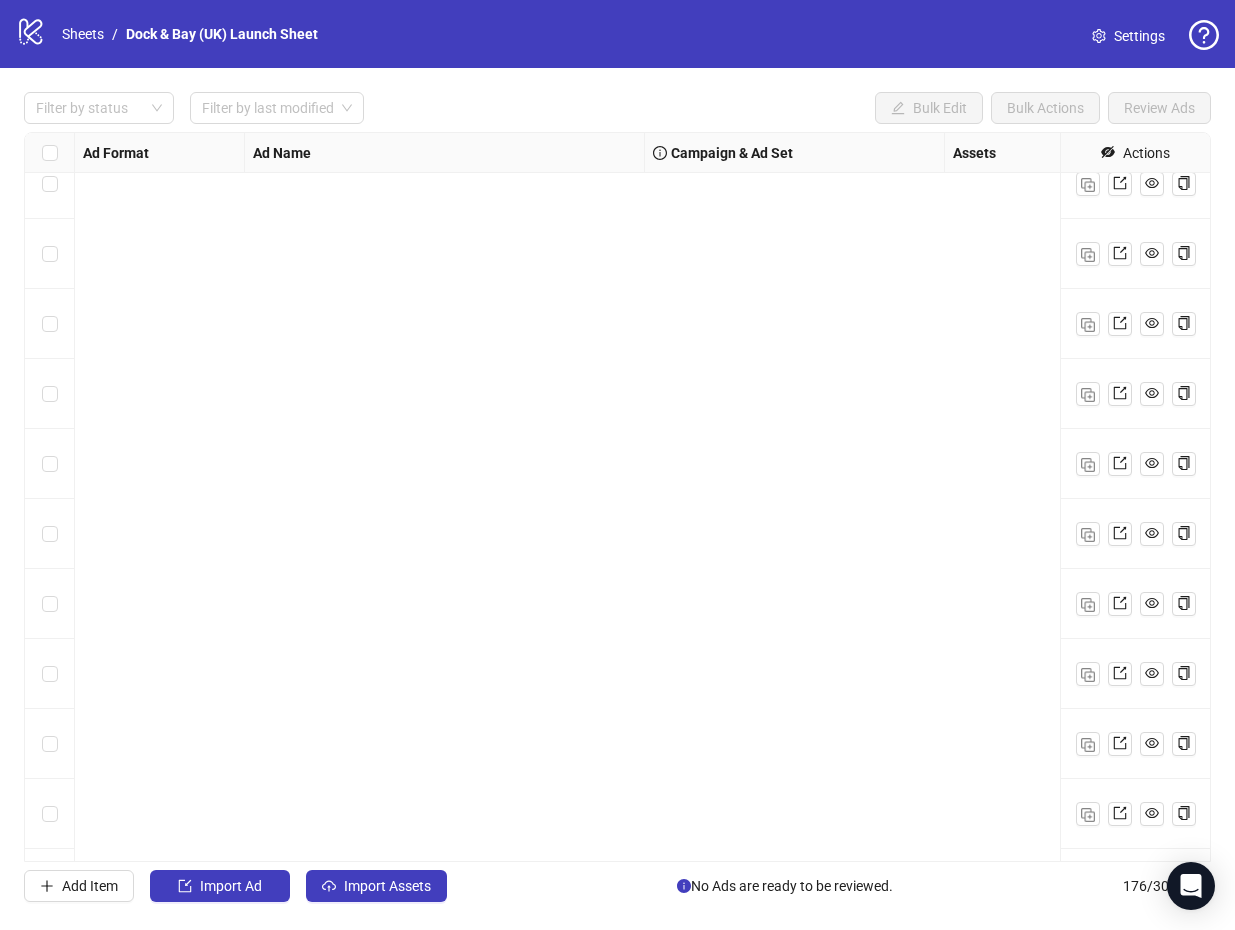scroll, scrollTop: 11632, scrollLeft: 0, axis: vertical 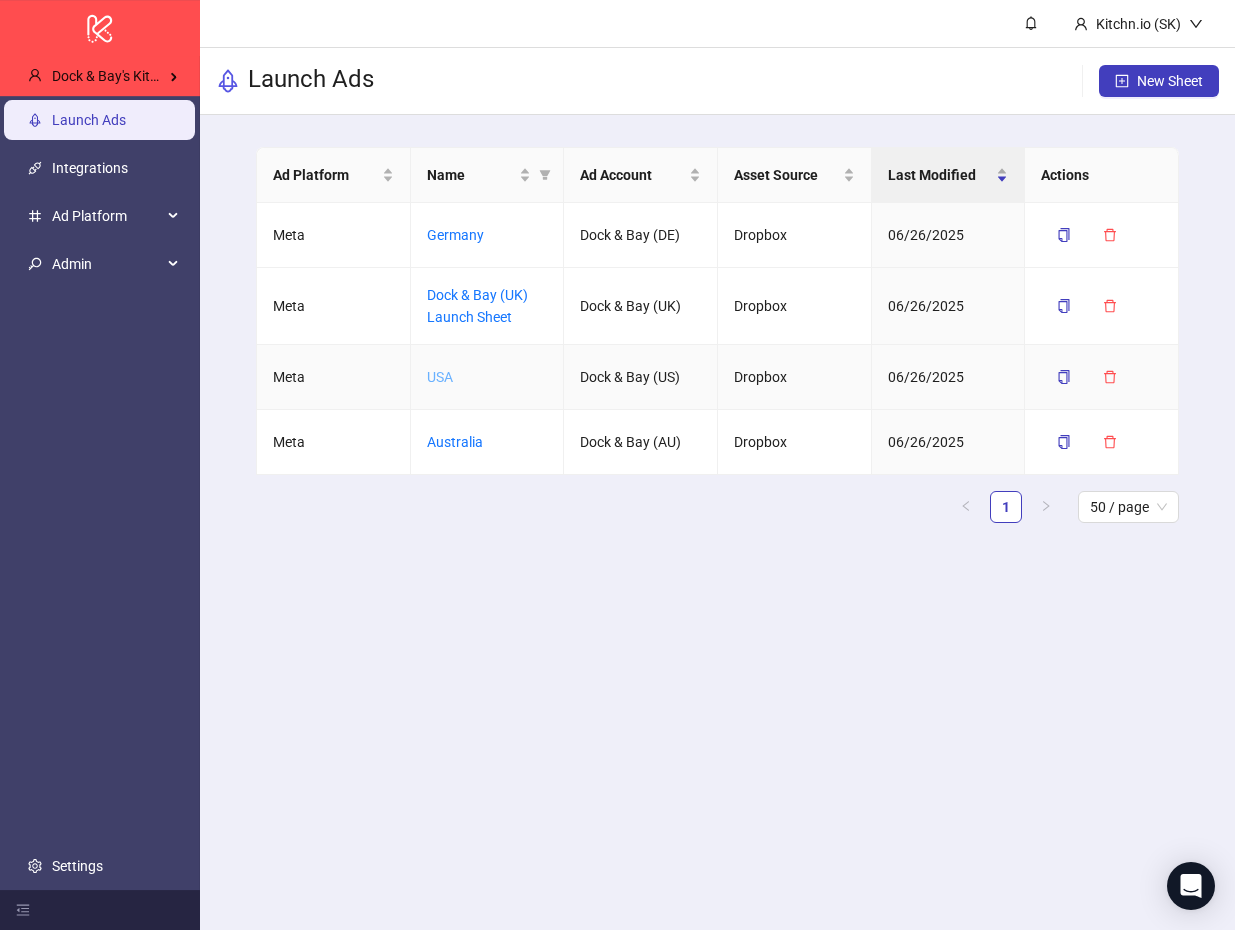 click on "USA" at bounding box center (440, 377) 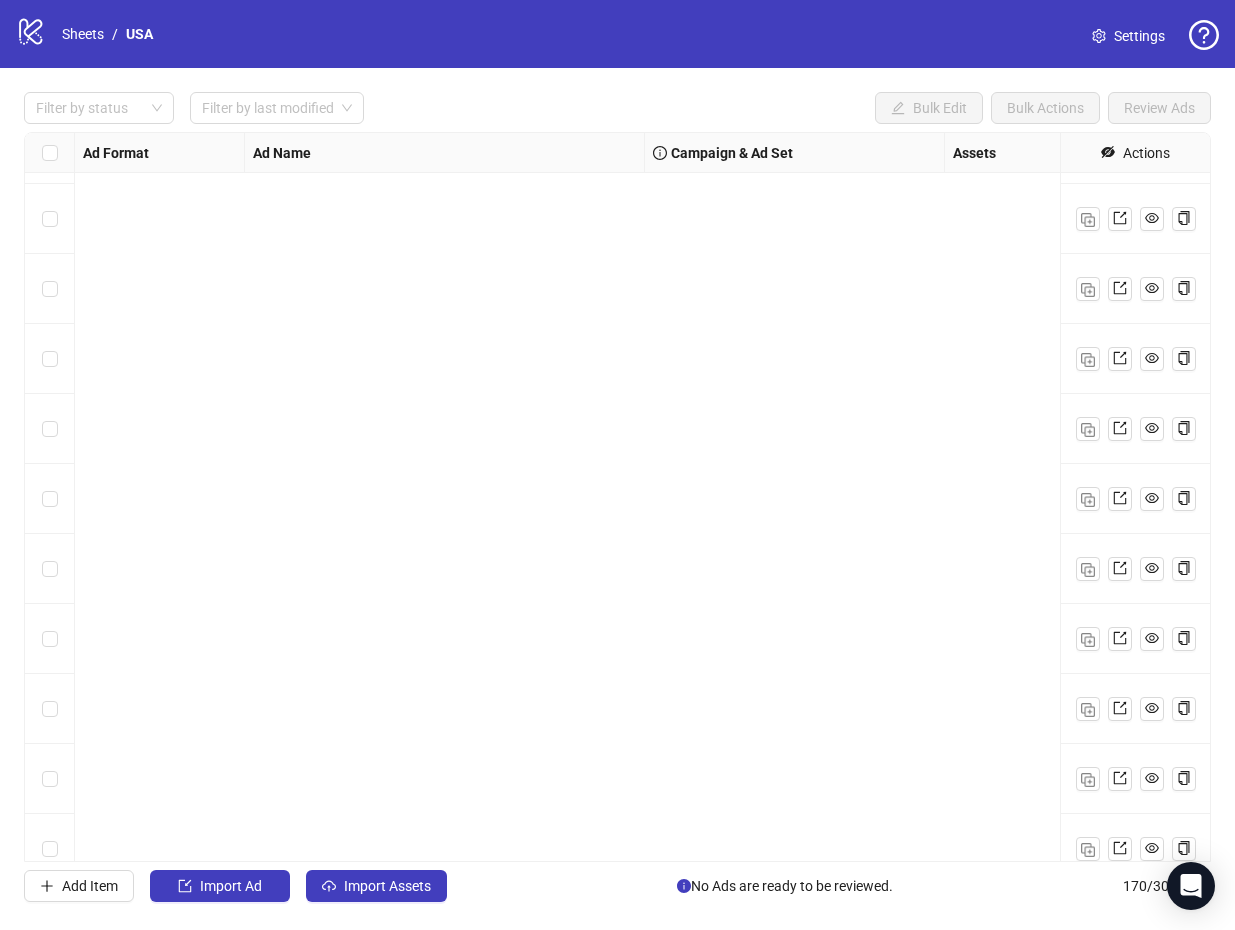 scroll, scrollTop: 11212, scrollLeft: 0, axis: vertical 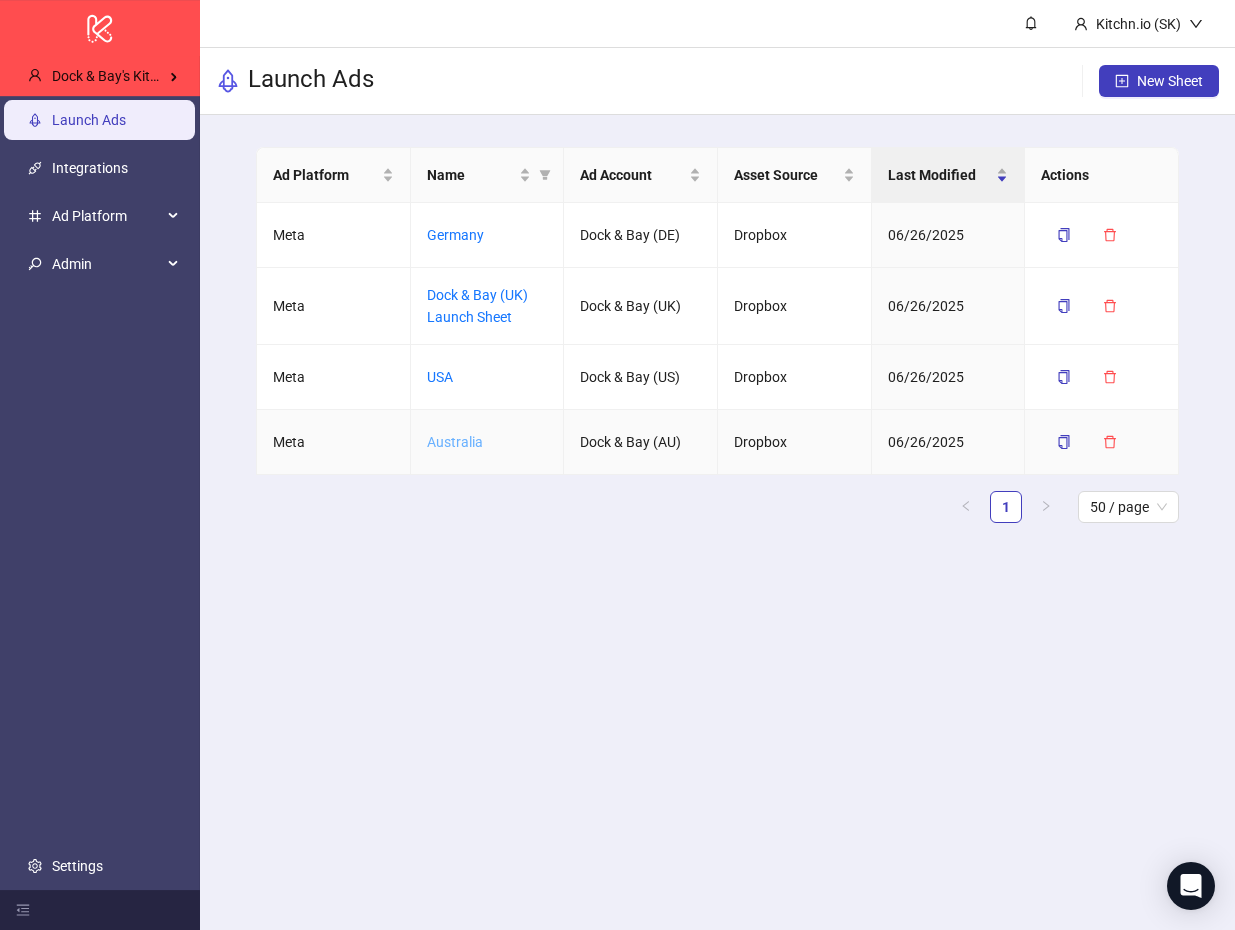 click on "Australia" at bounding box center (455, 442) 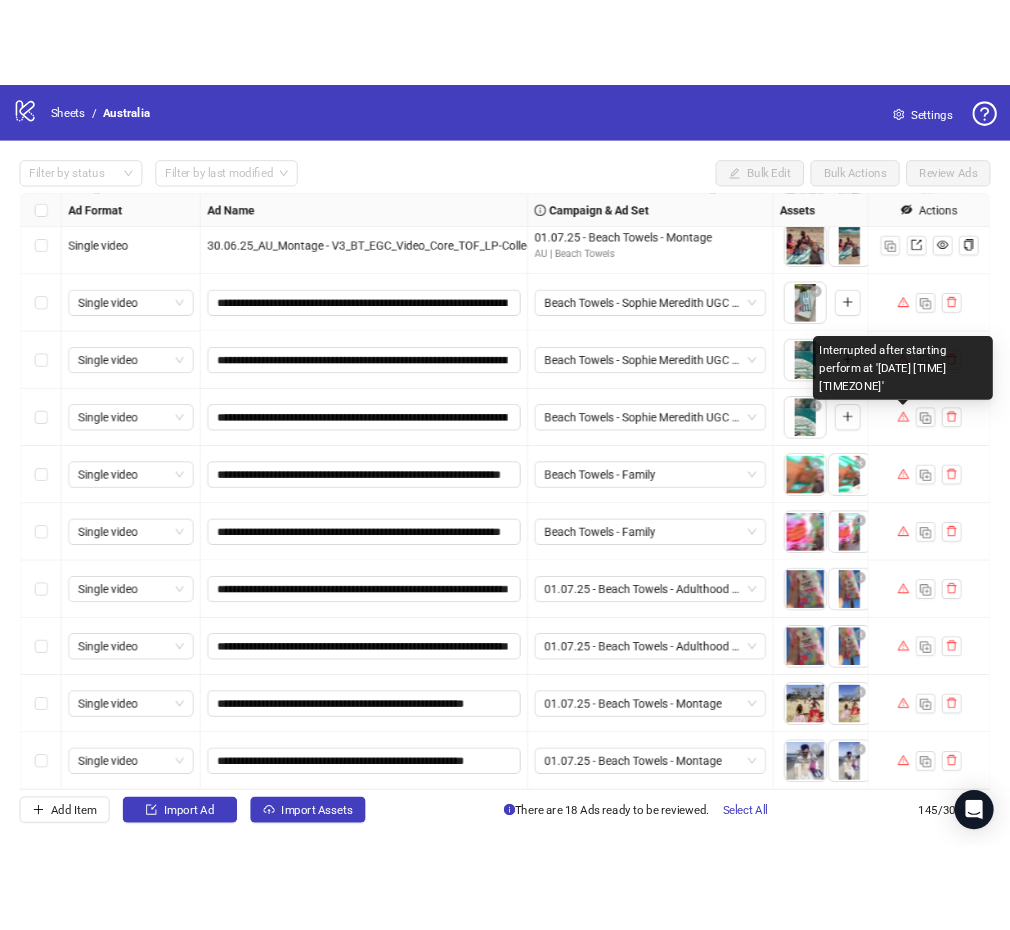 scroll, scrollTop: 9462, scrollLeft: 68, axis: both 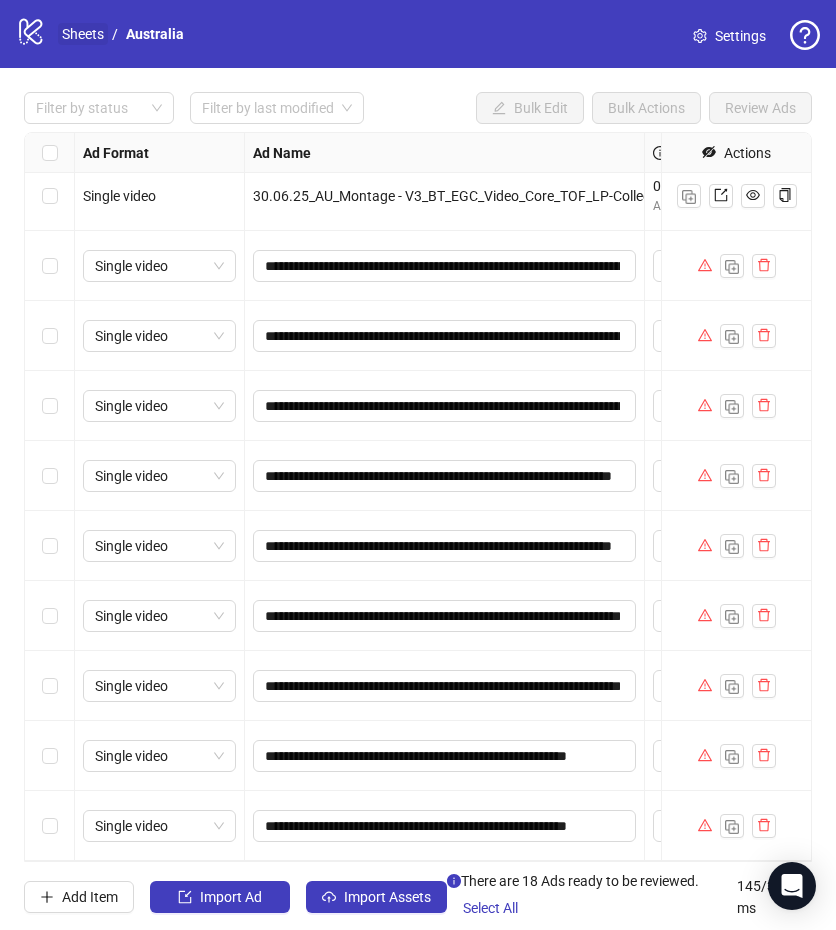 click on "Sheets" at bounding box center [83, 34] 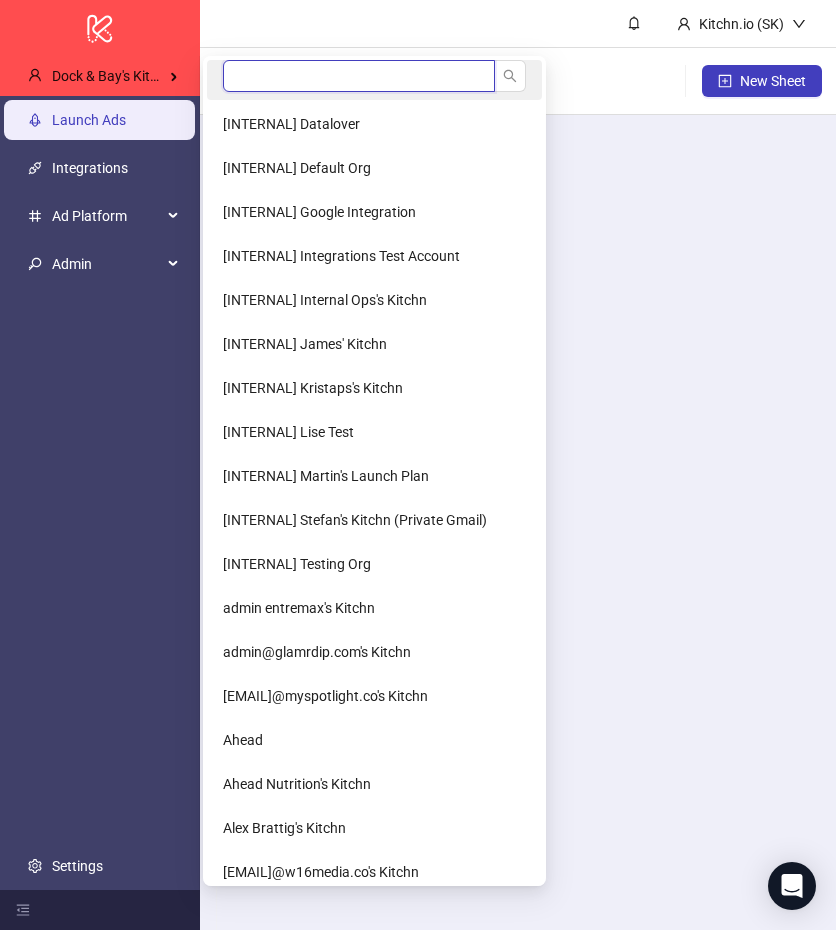 click at bounding box center [359, 76] 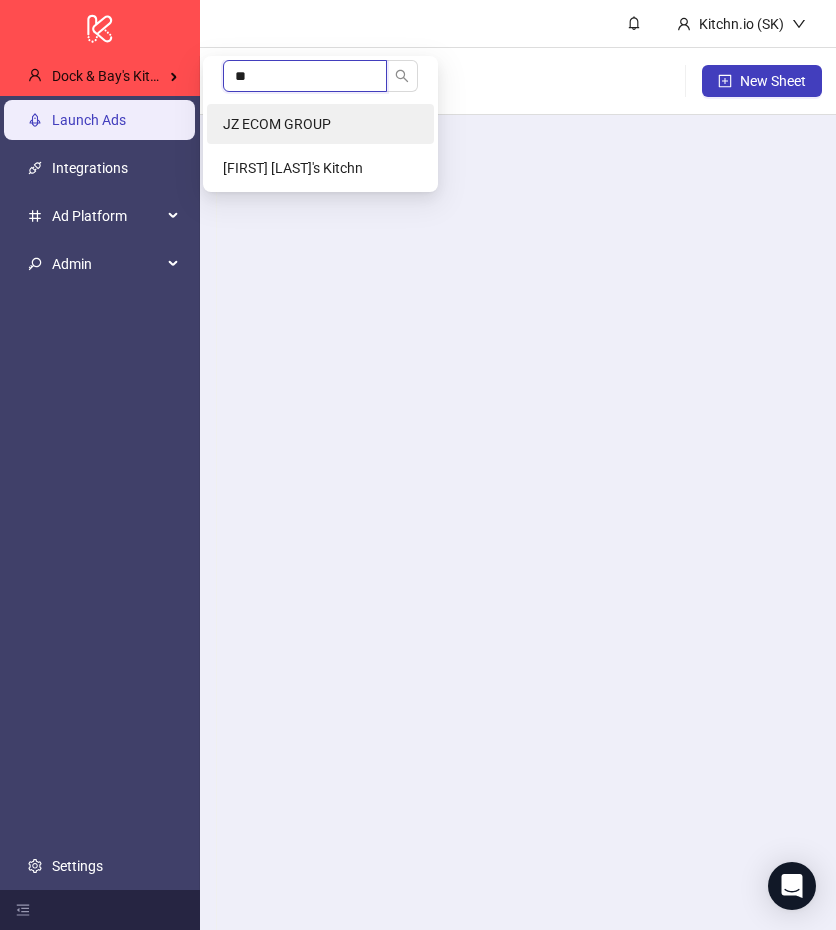 type on "**" 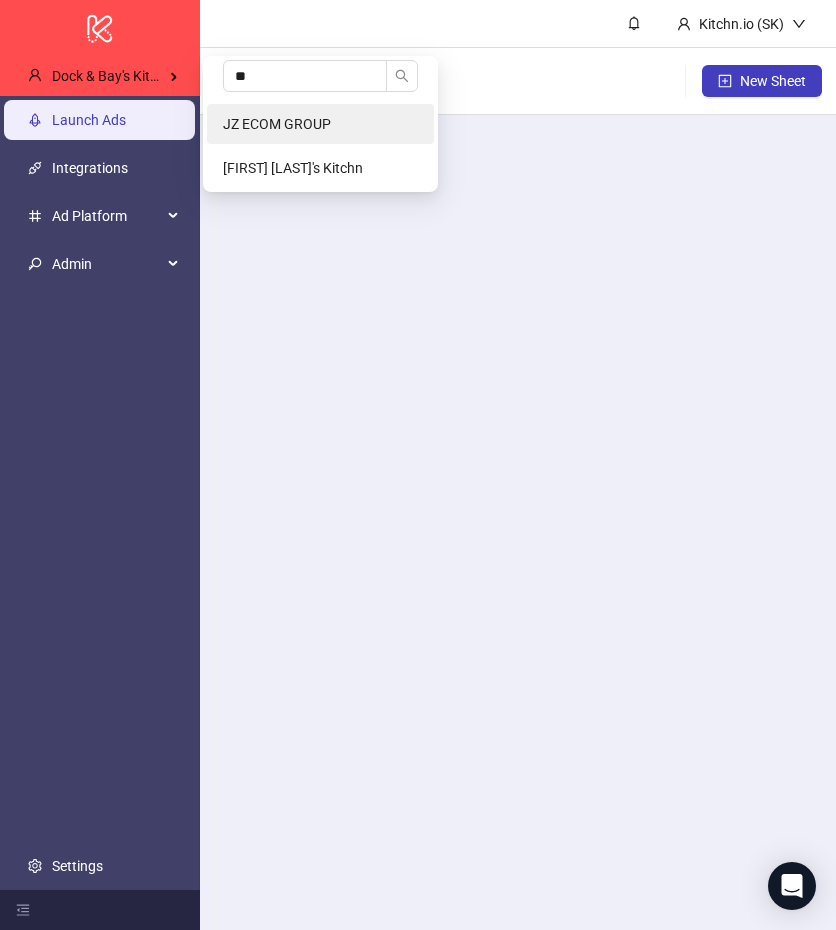click on "JZ ECOM GROUP" at bounding box center [320, 124] 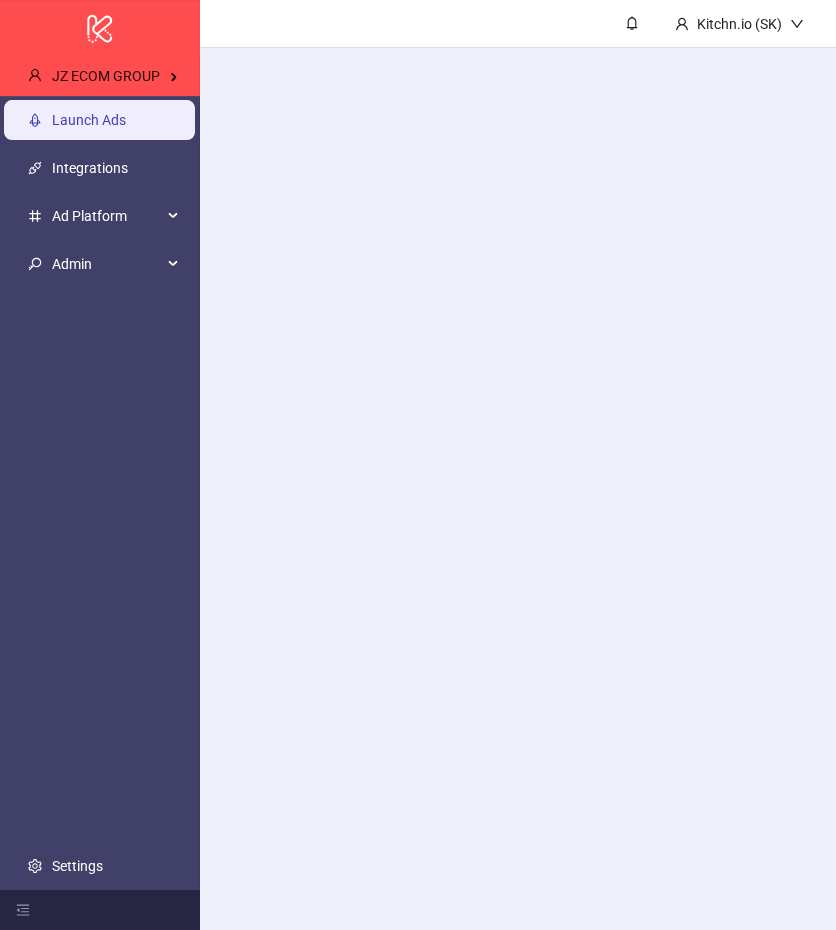 scroll, scrollTop: 0, scrollLeft: 0, axis: both 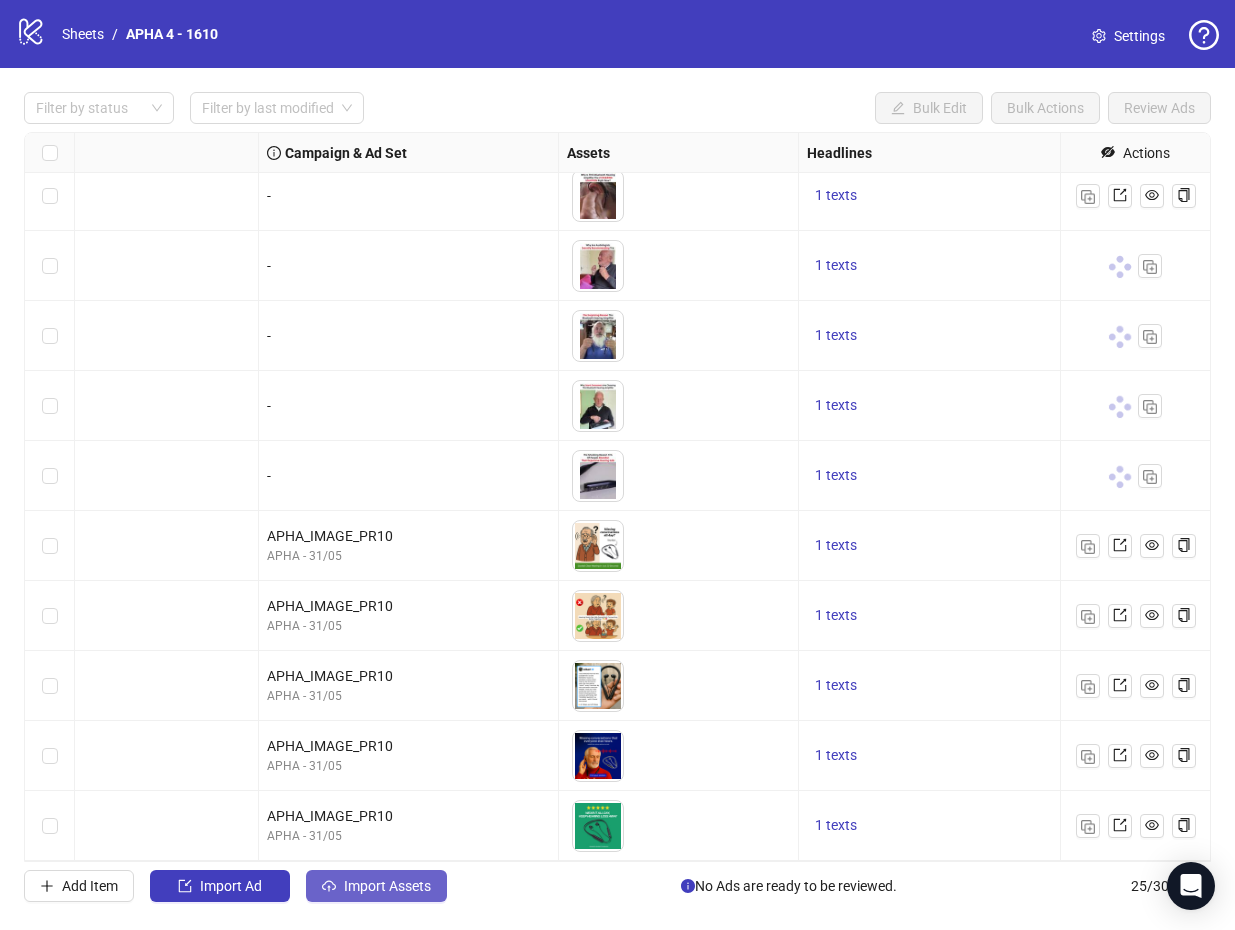 click on "Import Assets" at bounding box center (231, 886) 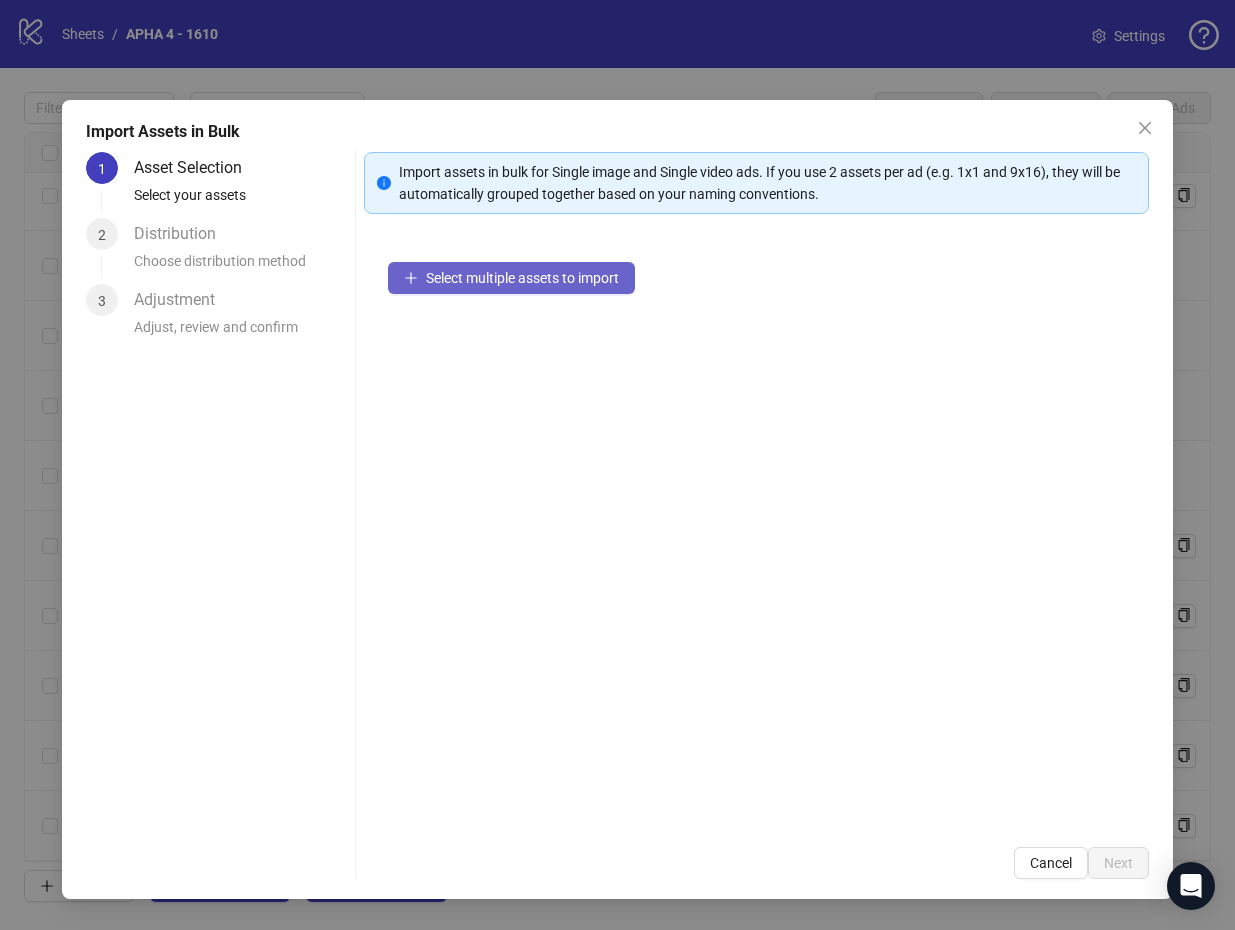 click on "Select multiple assets to import" at bounding box center (511, 278) 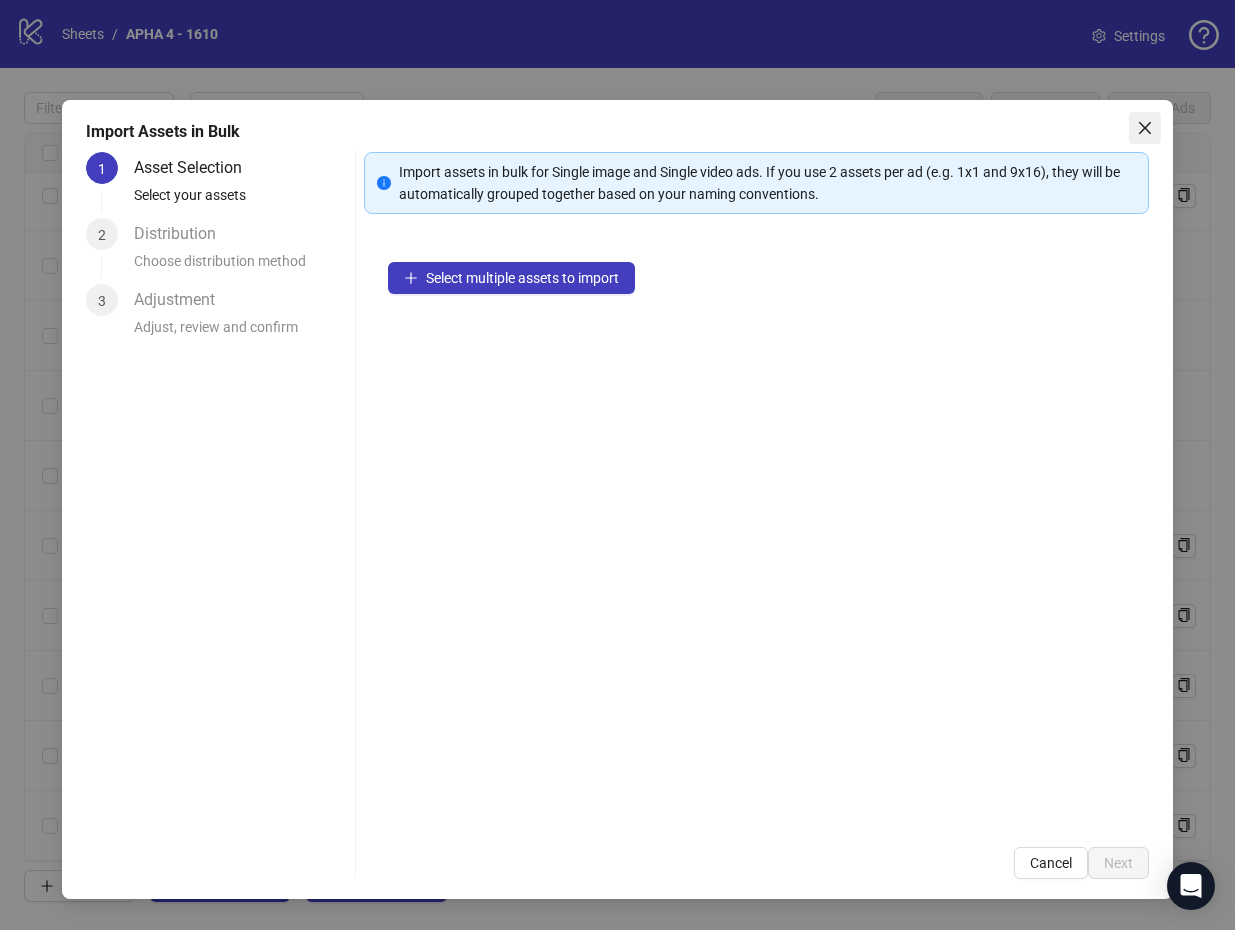 click at bounding box center [1145, 128] 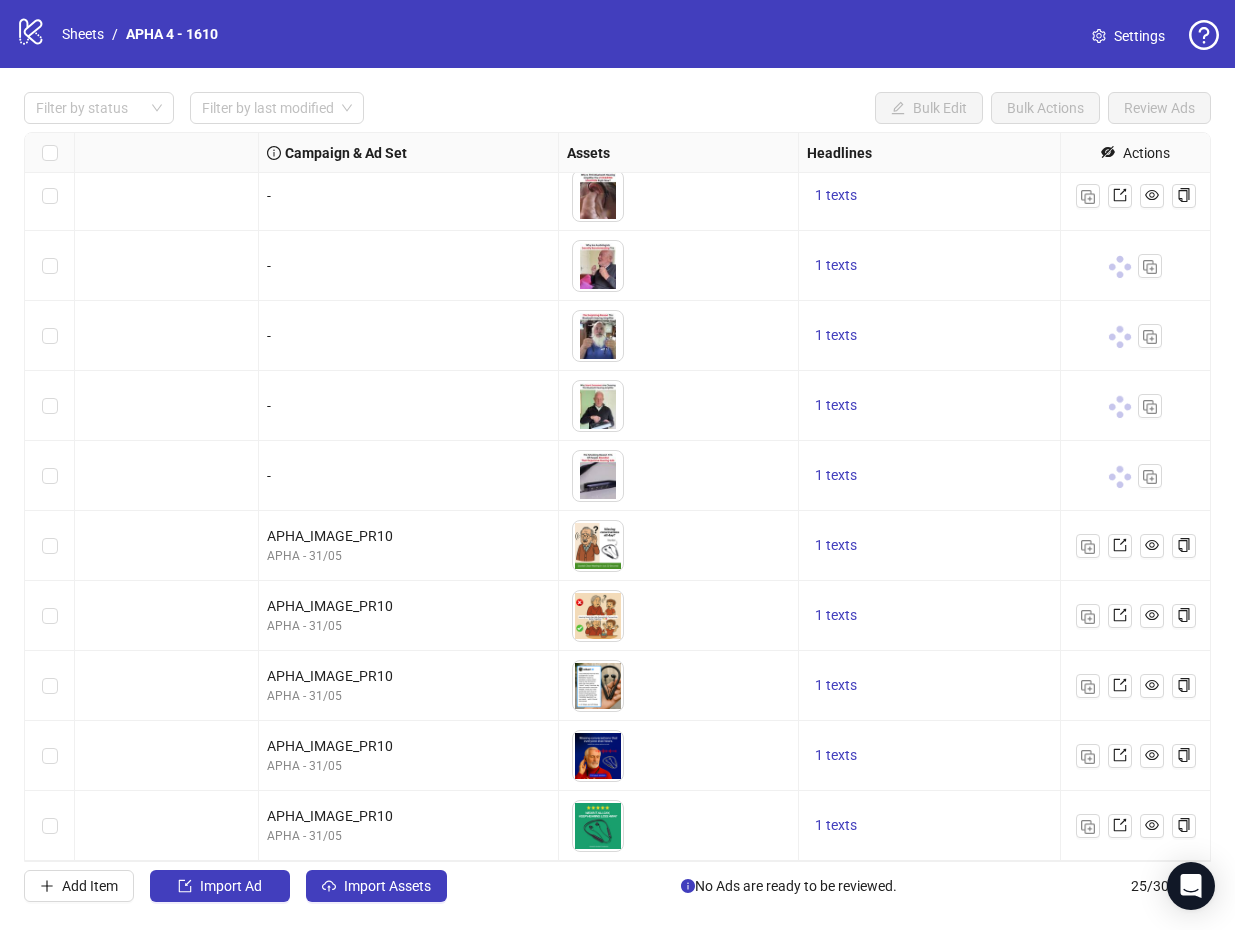 scroll, scrollTop: 959, scrollLeft: 386, axis: both 